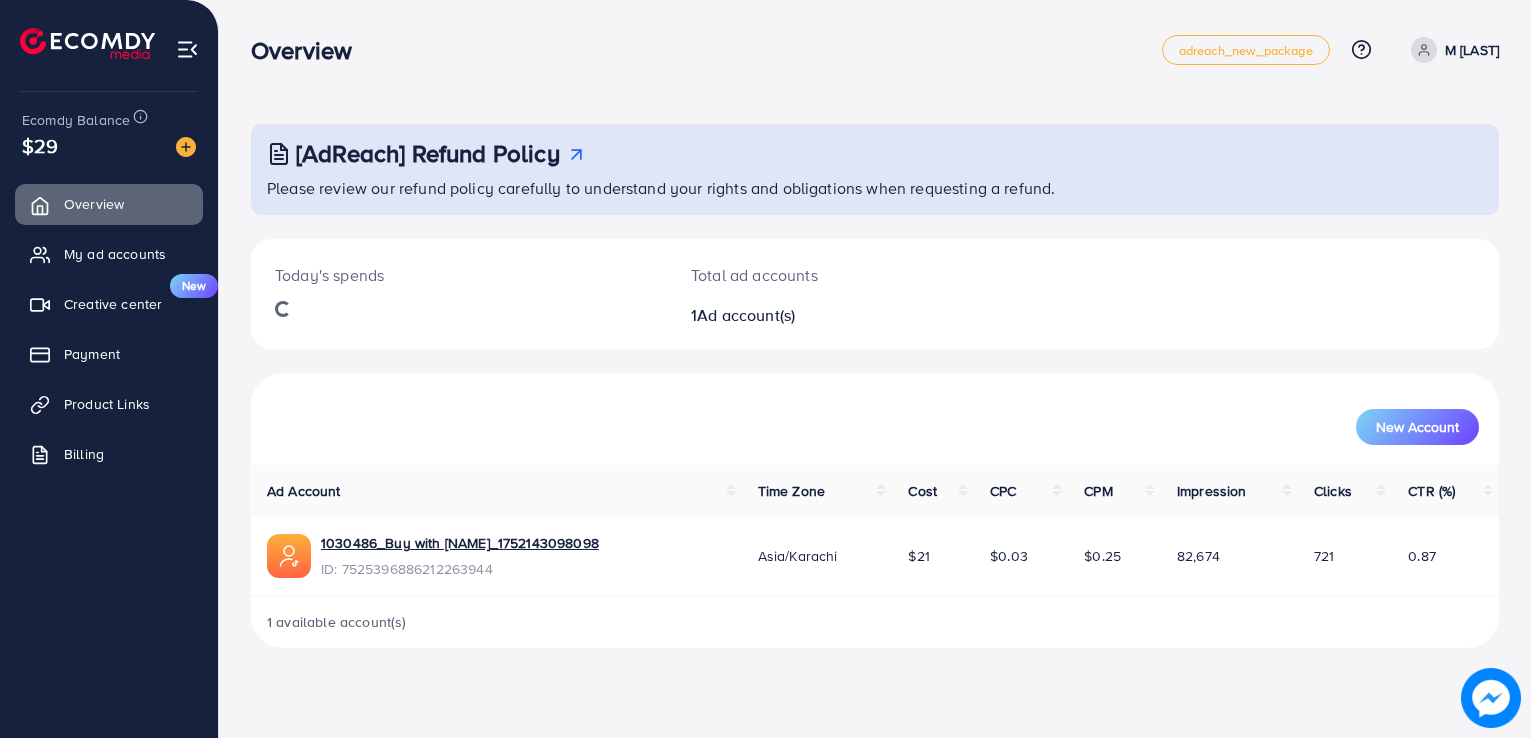 scroll, scrollTop: 0, scrollLeft: 0, axis: both 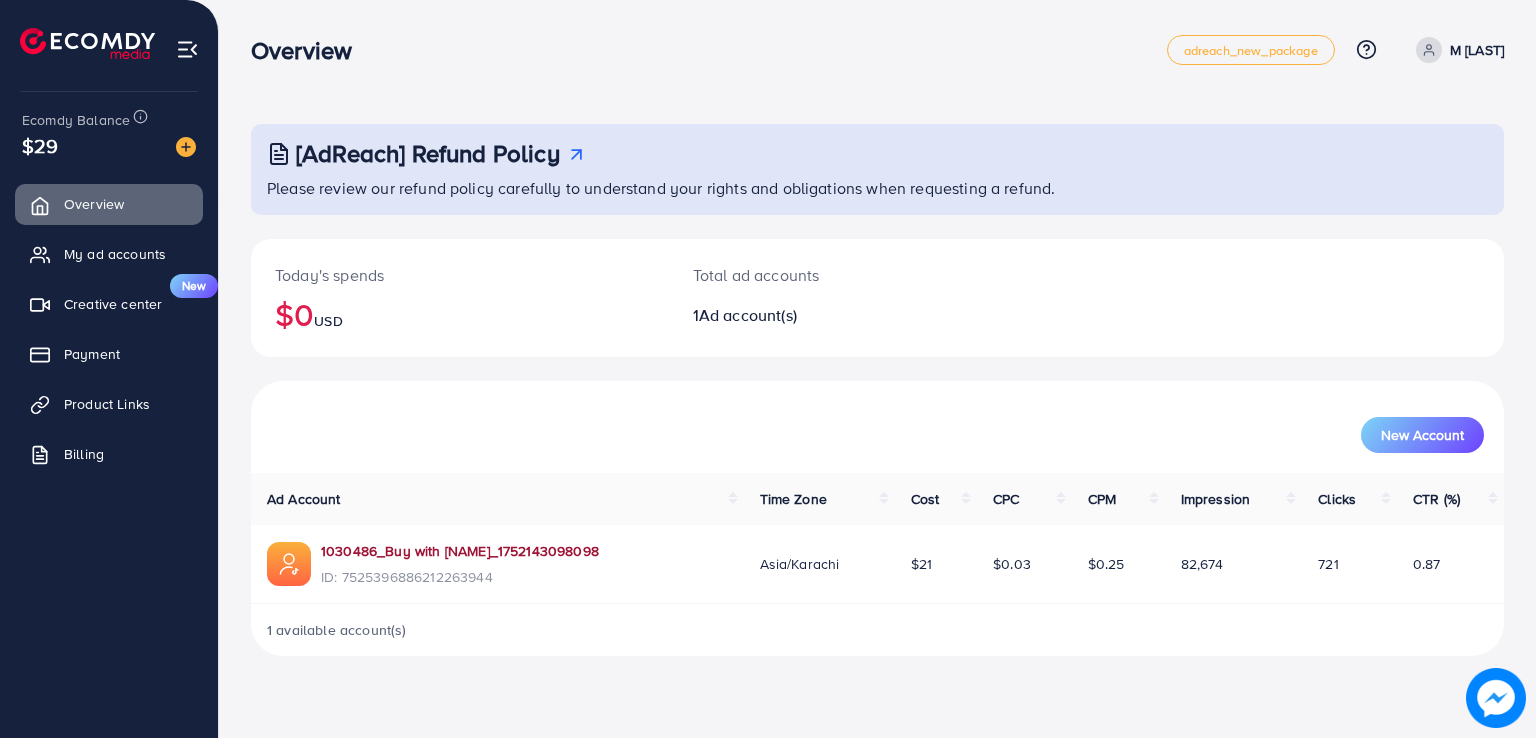 click on "[NUMBER]_[NAME]_[NUMBER]" at bounding box center (460, 551) 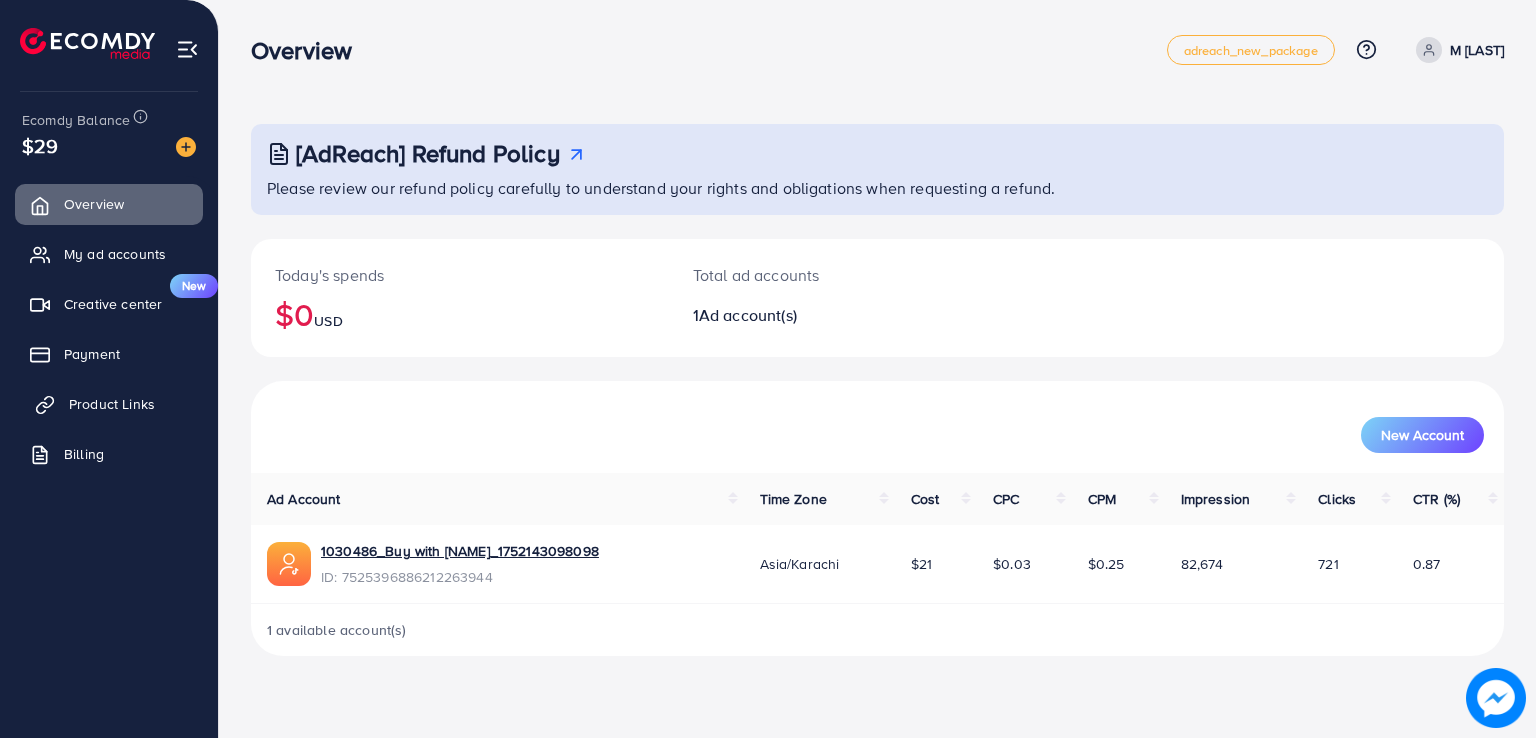 click on "Product Links" at bounding box center [112, 404] 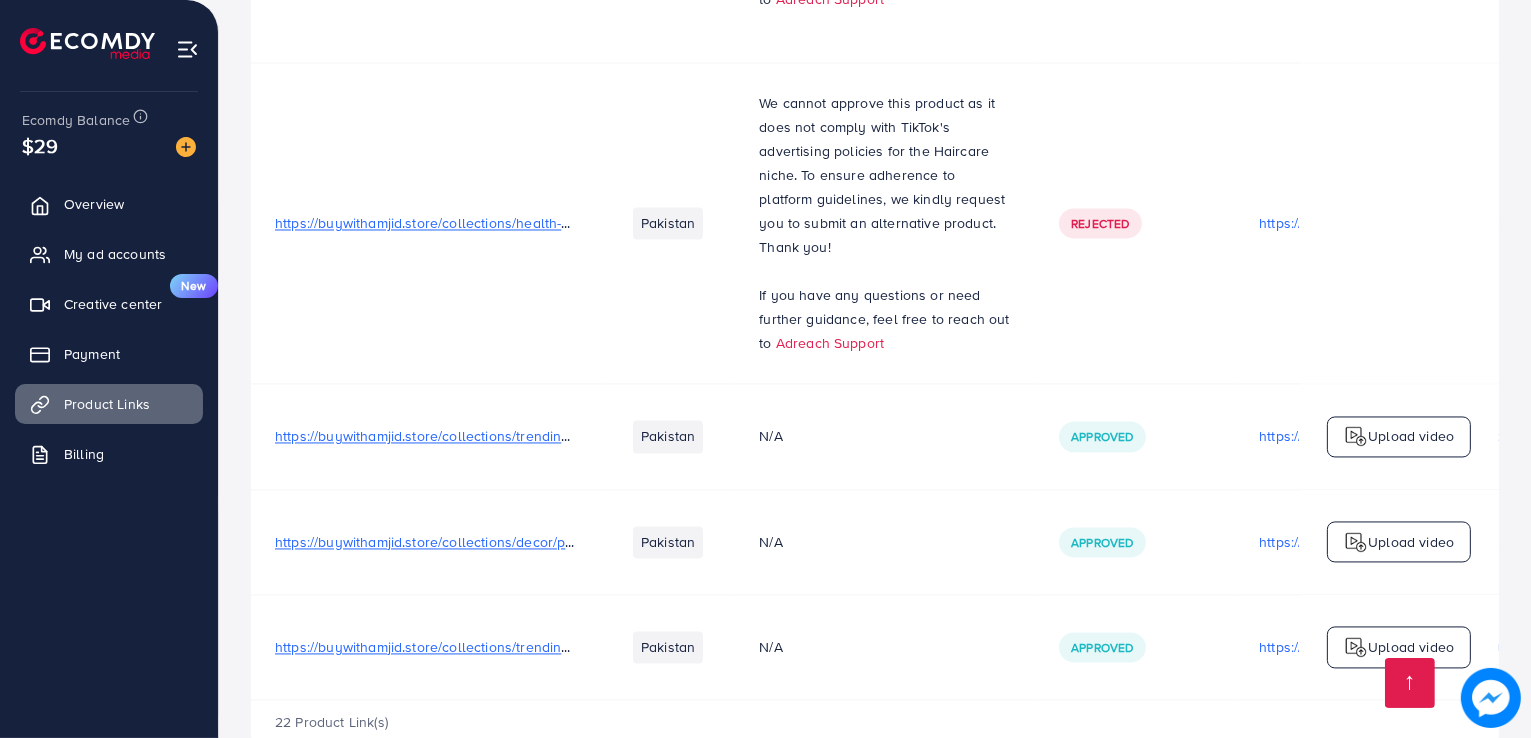 scroll, scrollTop: 3984, scrollLeft: 0, axis: vertical 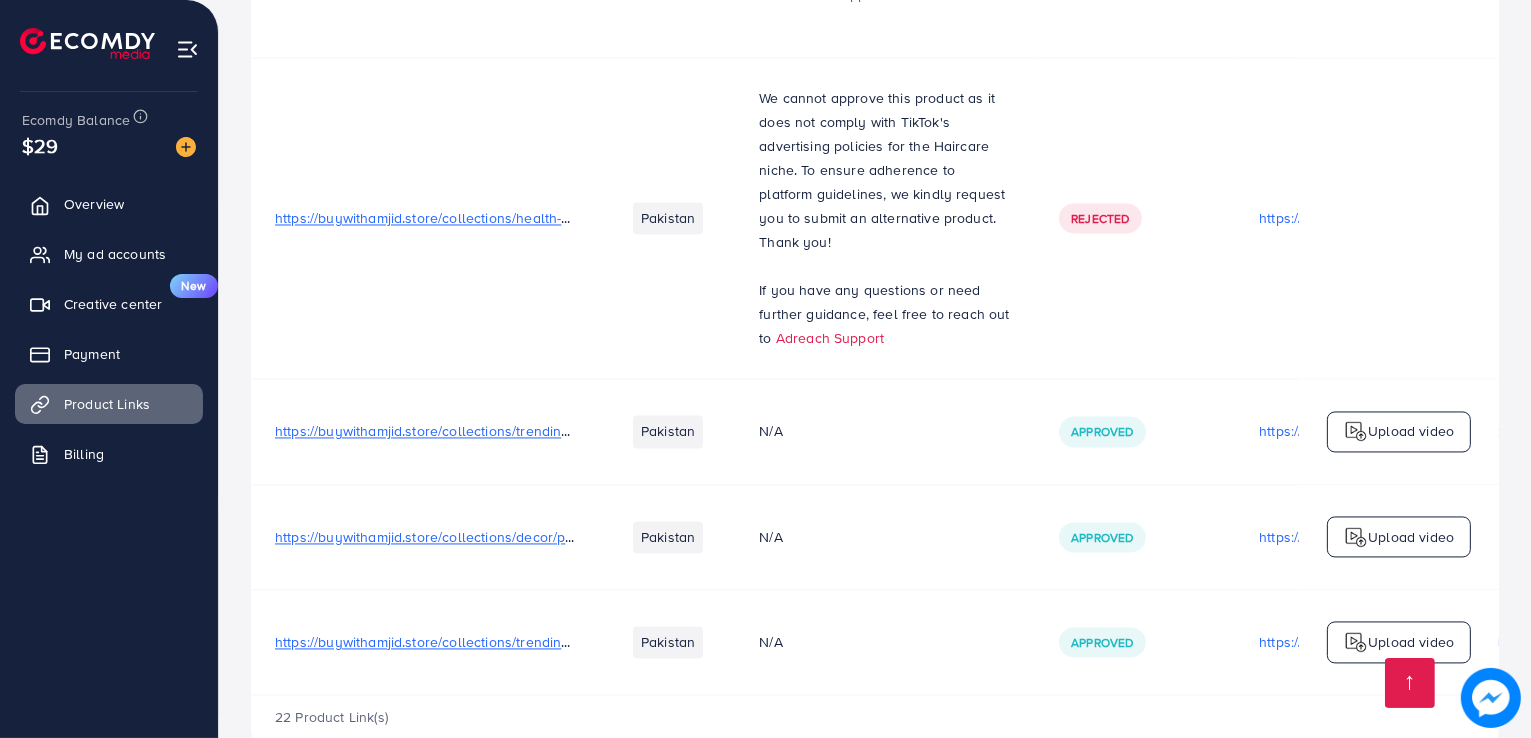 click on "https://buywithamjid.store/collections/decor/products/rechargeable-vanity-mirror-led-lights" at bounding box center [564, 537] 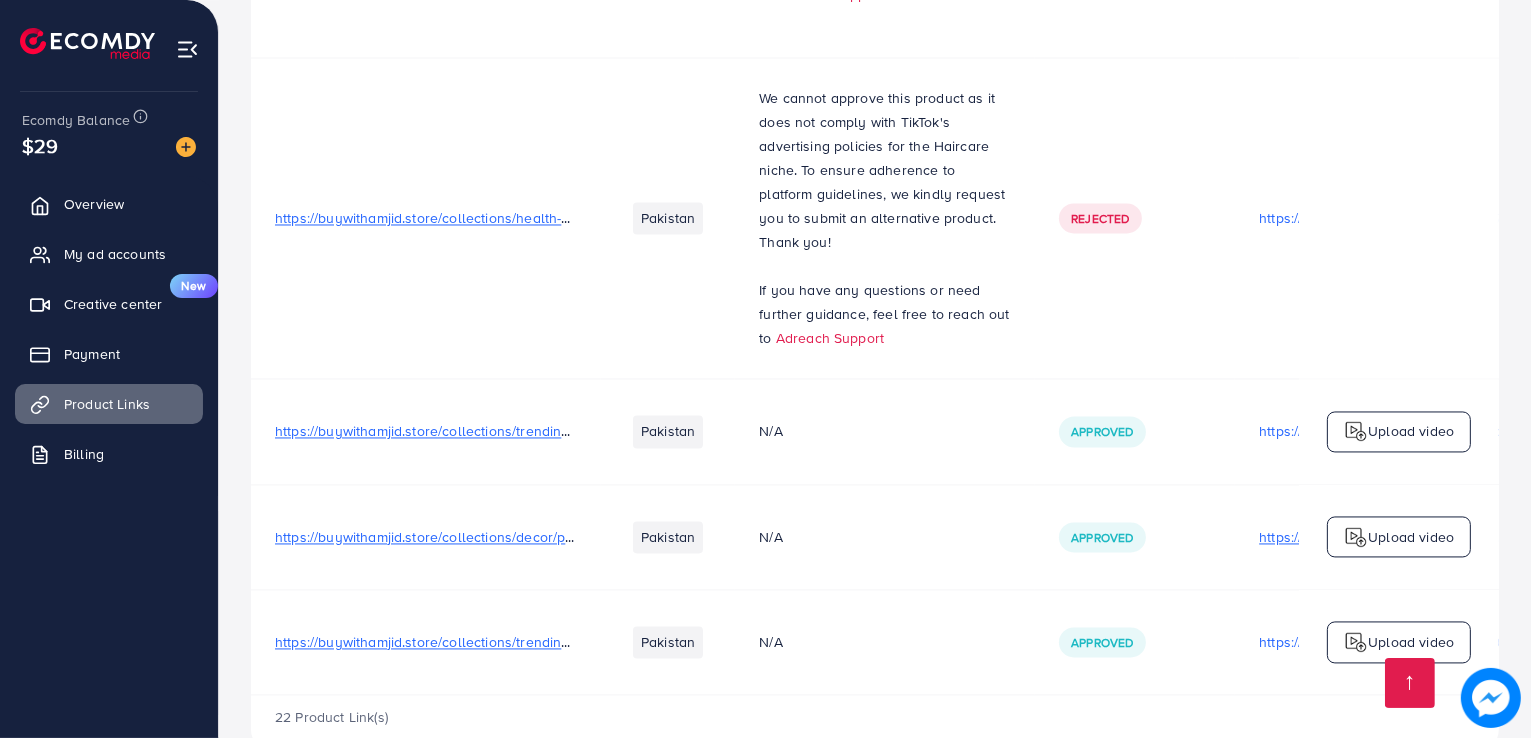 click on "https://files.ecomdy.com/videos/0a086206-a2d9-4366-b67f-9f4b284ca1dd-1753942739741.mp4" at bounding box center (1385, 537) 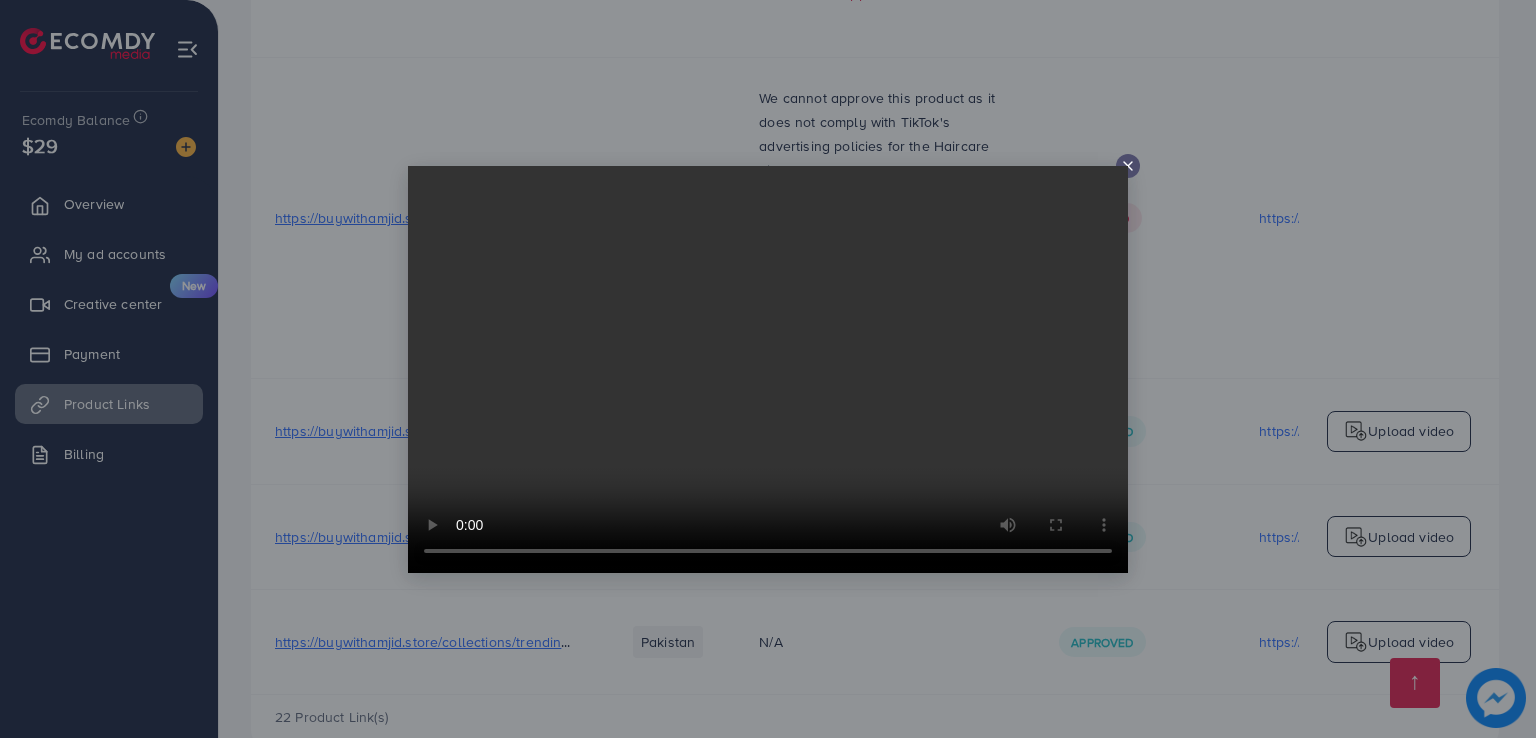 click at bounding box center [768, 369] 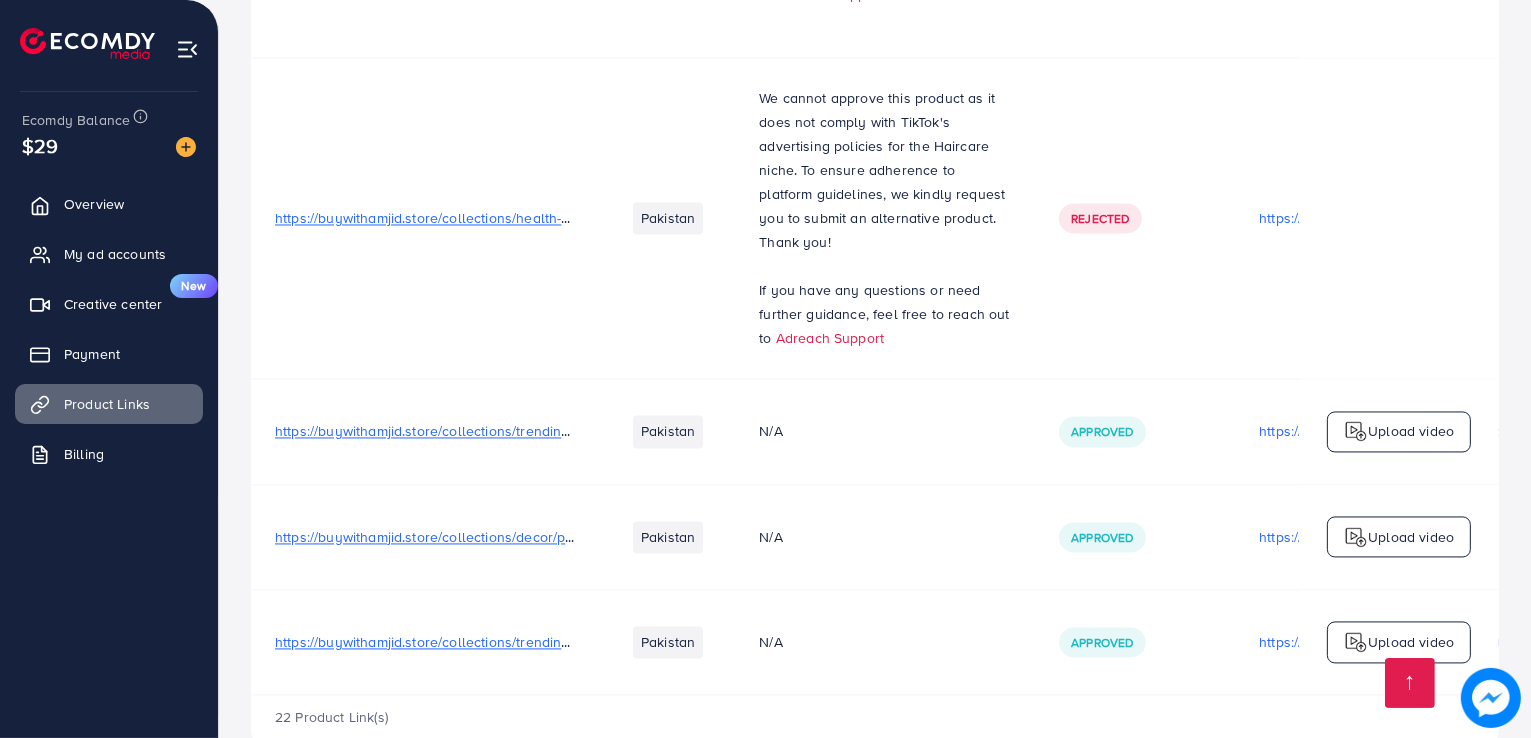 click on "https://buywithamjid.store/collections/decor/products/rechargeable-vanity-mirror-led-lights" at bounding box center (564, 537) 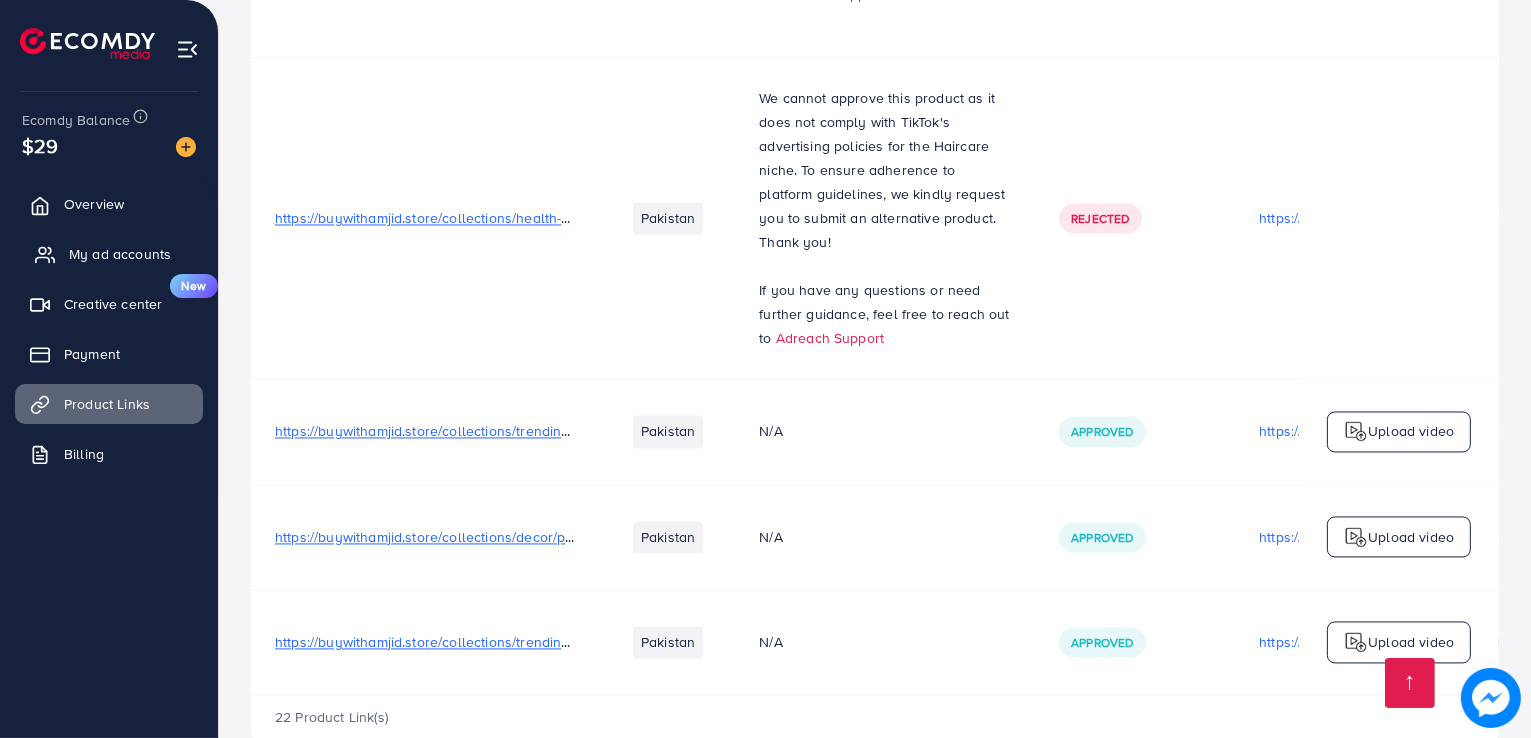 click on "My ad accounts" at bounding box center (120, 254) 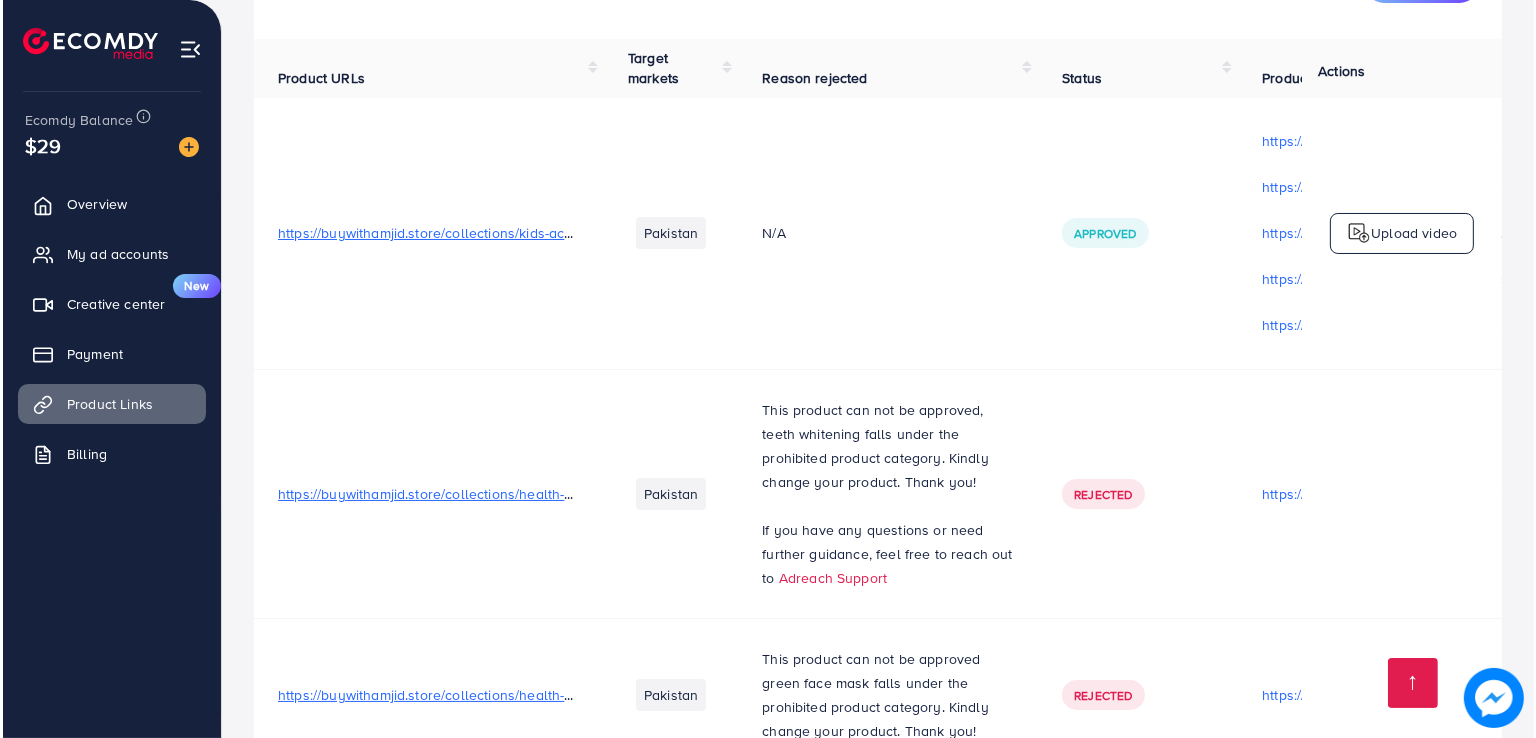 scroll, scrollTop: 0, scrollLeft: 0, axis: both 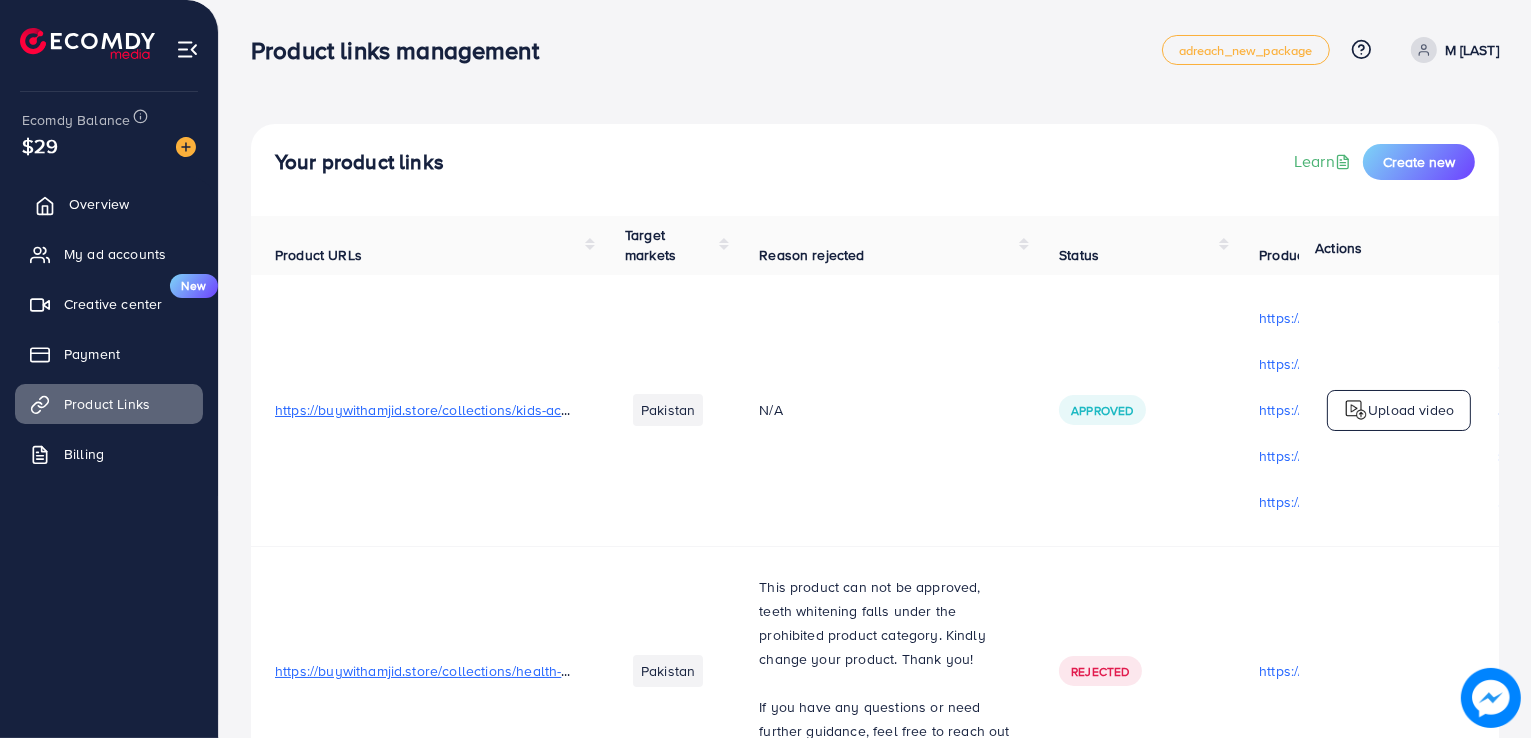 click on "Overview" at bounding box center (99, 204) 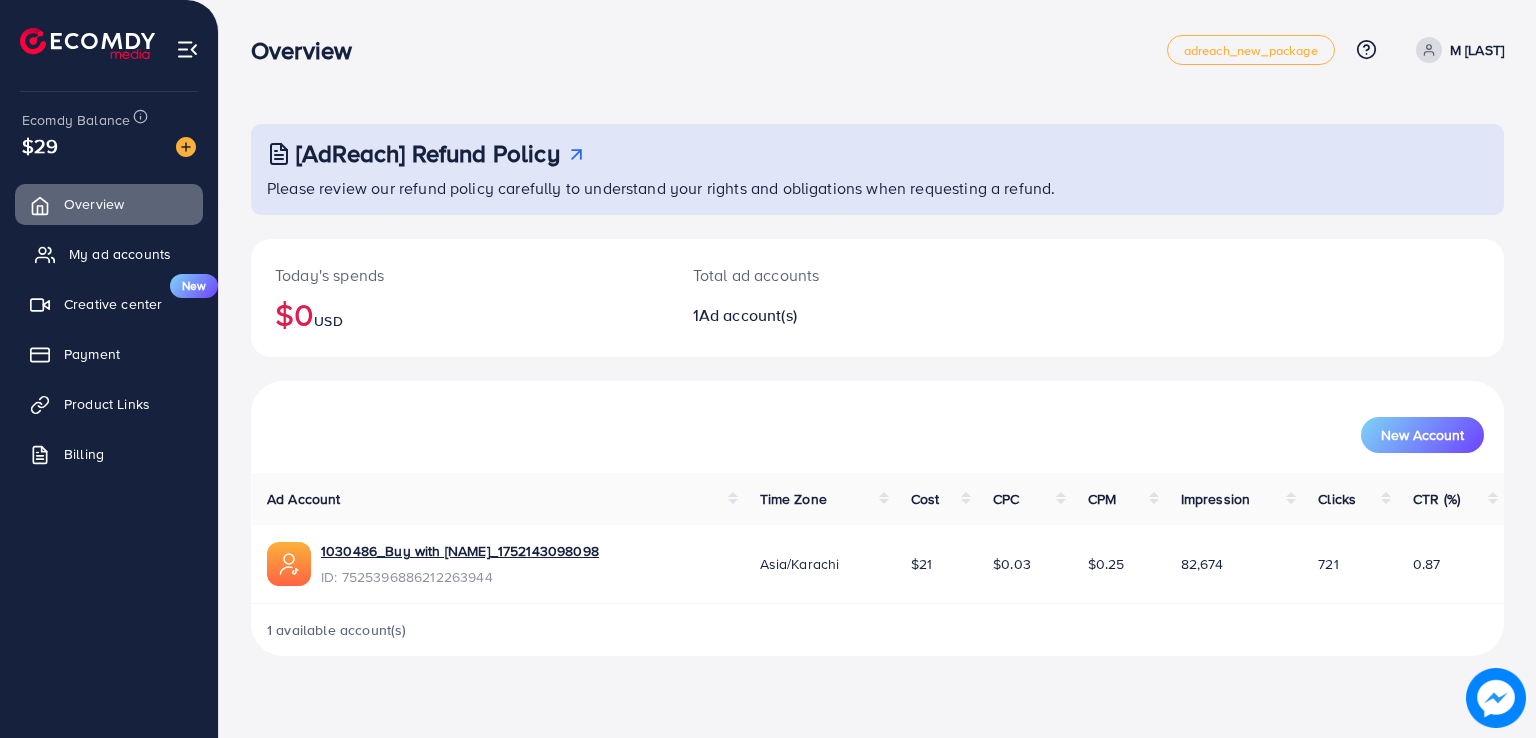 click on "My ad accounts" at bounding box center [120, 254] 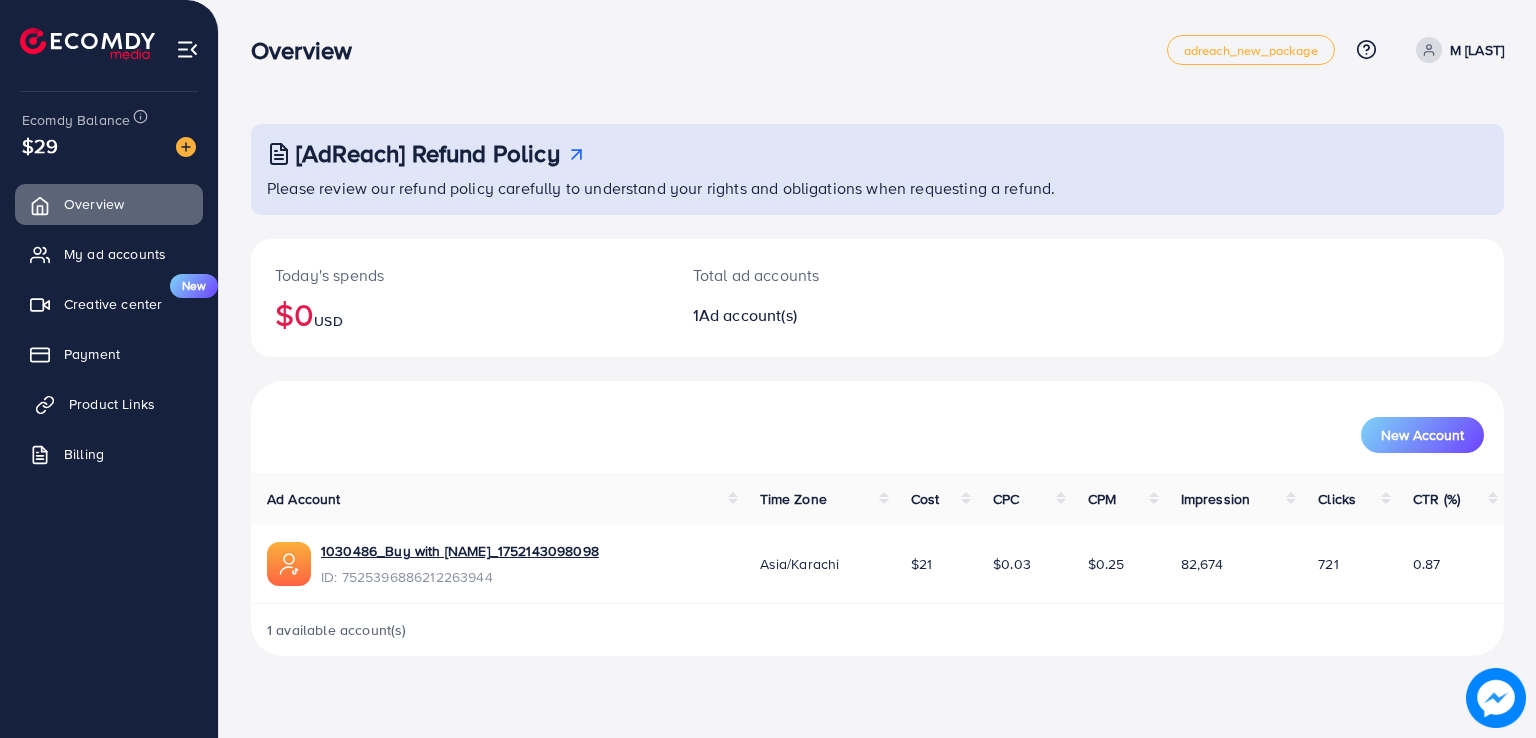 click on "Product Links" at bounding box center (112, 404) 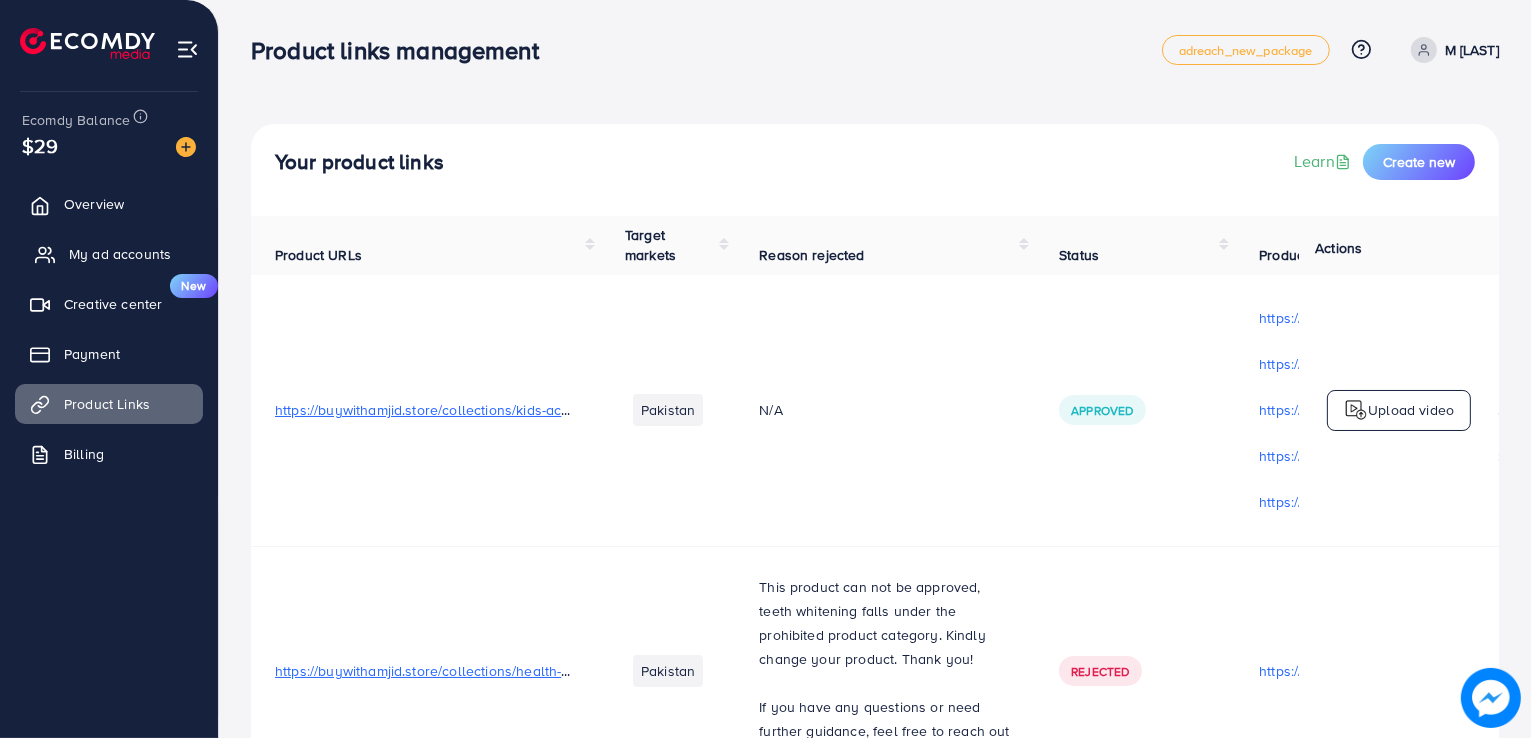click on "My ad accounts" at bounding box center (120, 254) 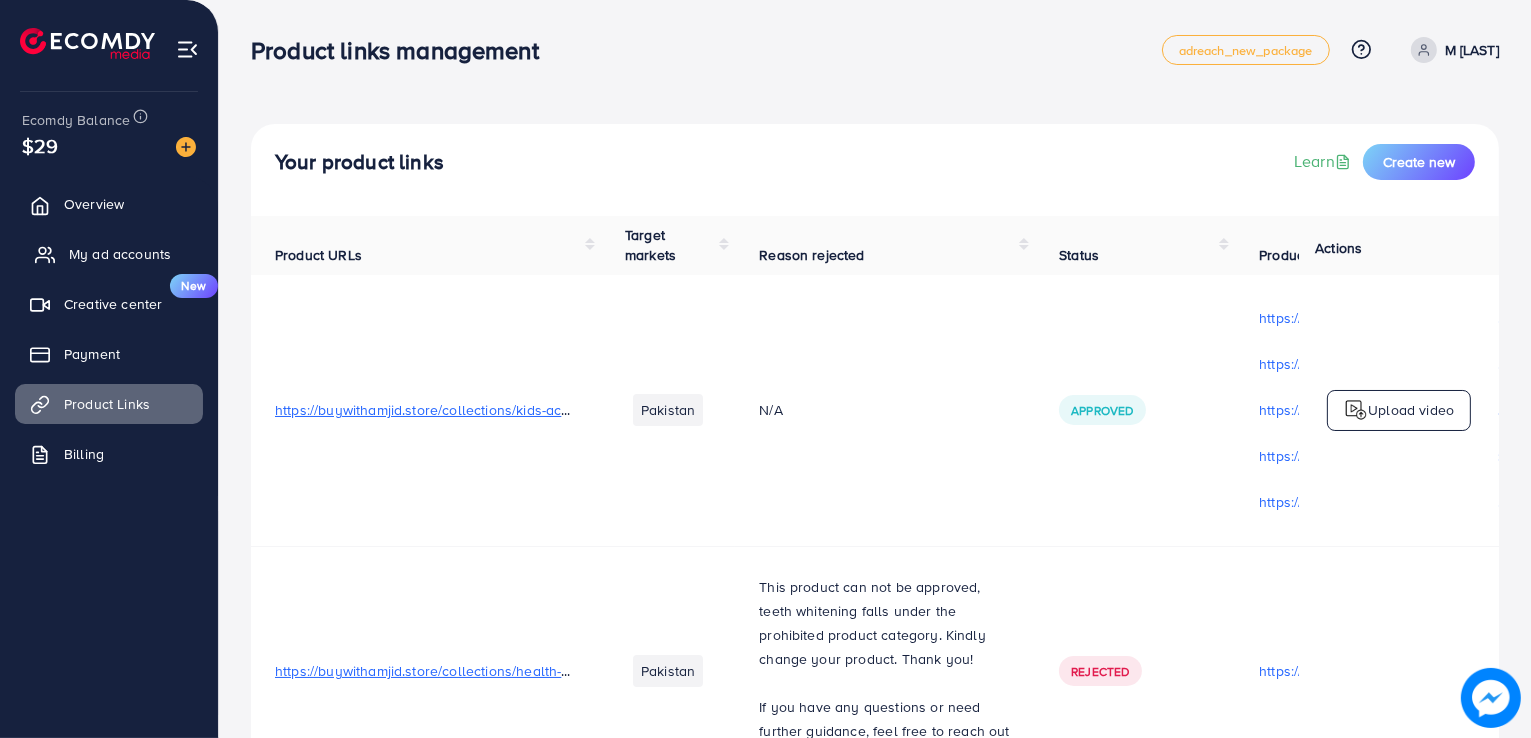 click on "My ad accounts" at bounding box center [120, 254] 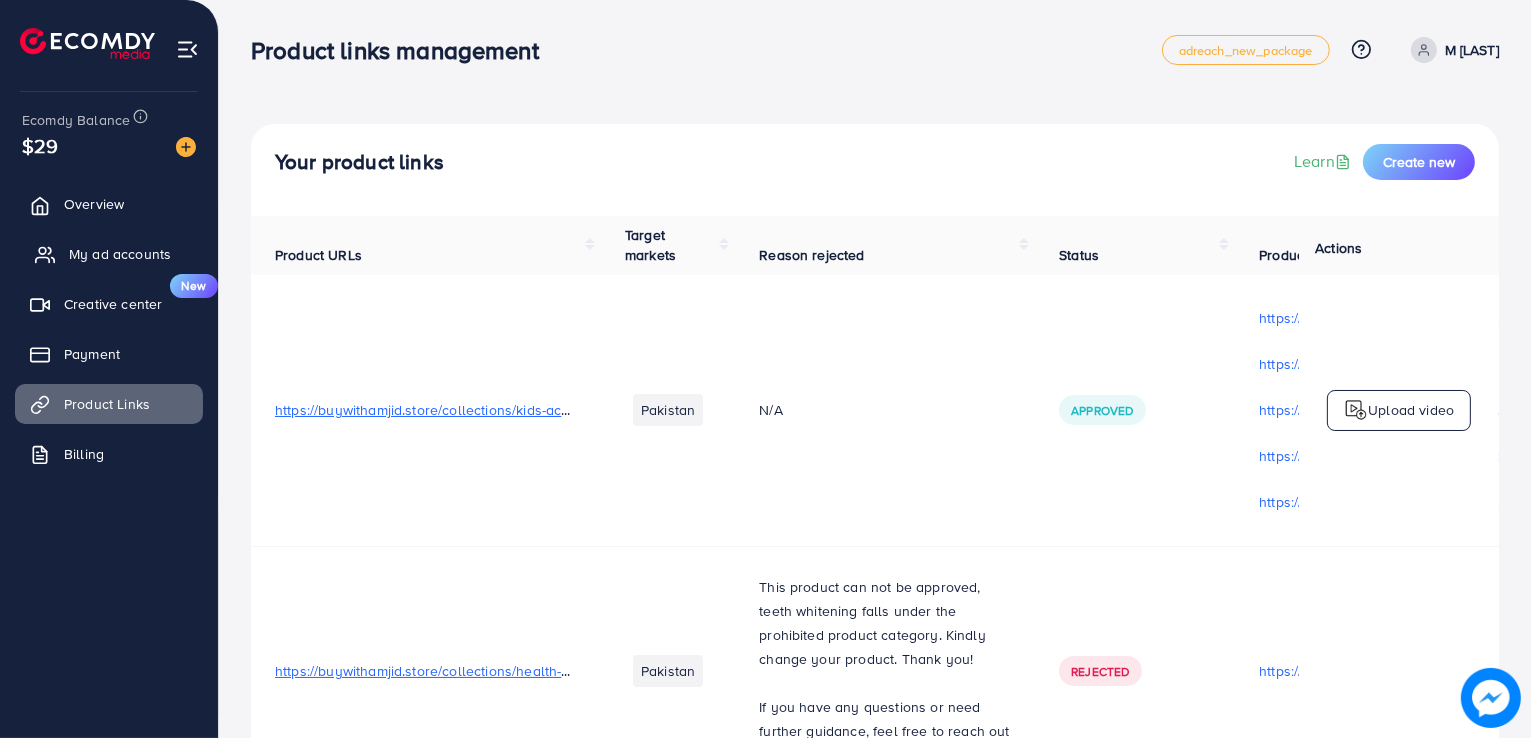 click on "My ad accounts" at bounding box center (120, 254) 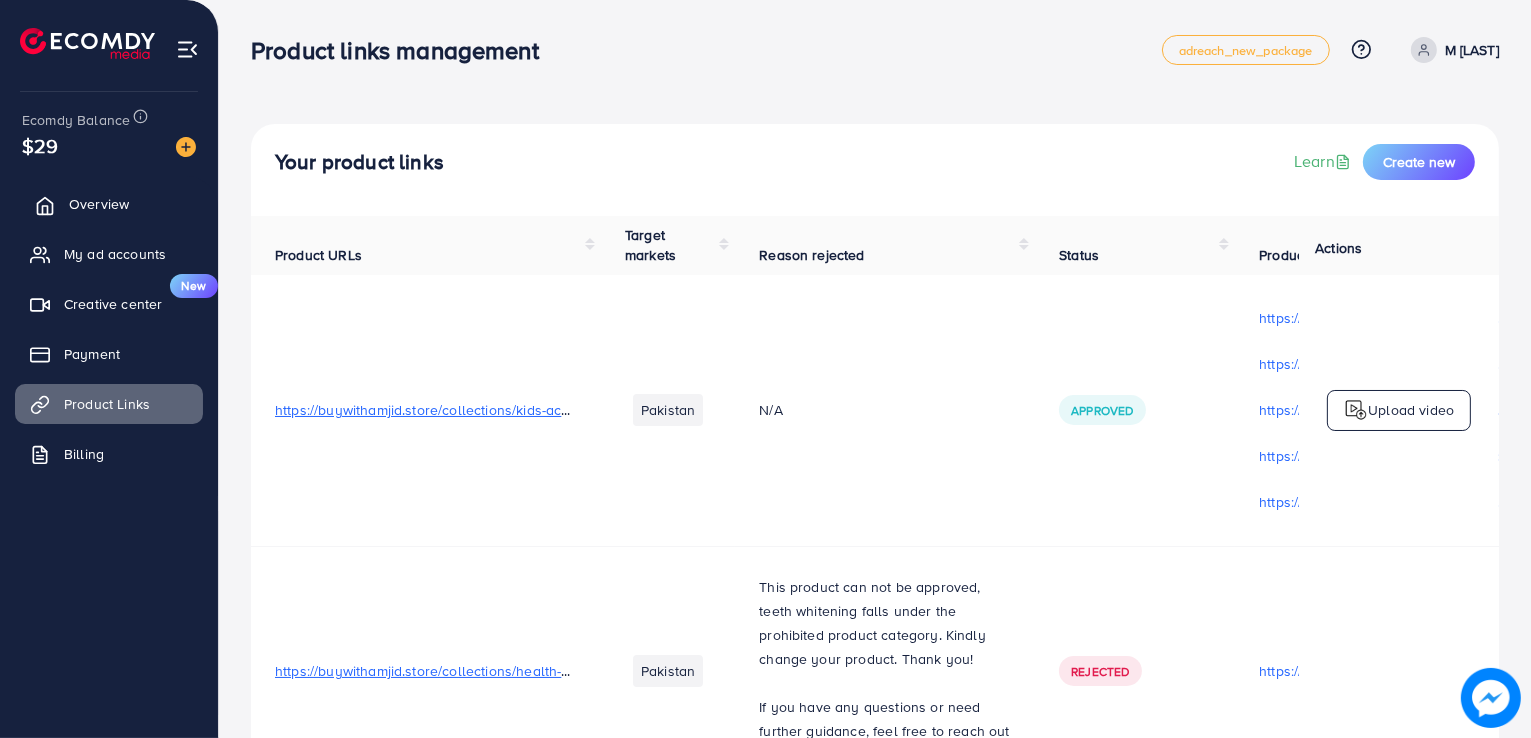 click on "Overview" at bounding box center (99, 204) 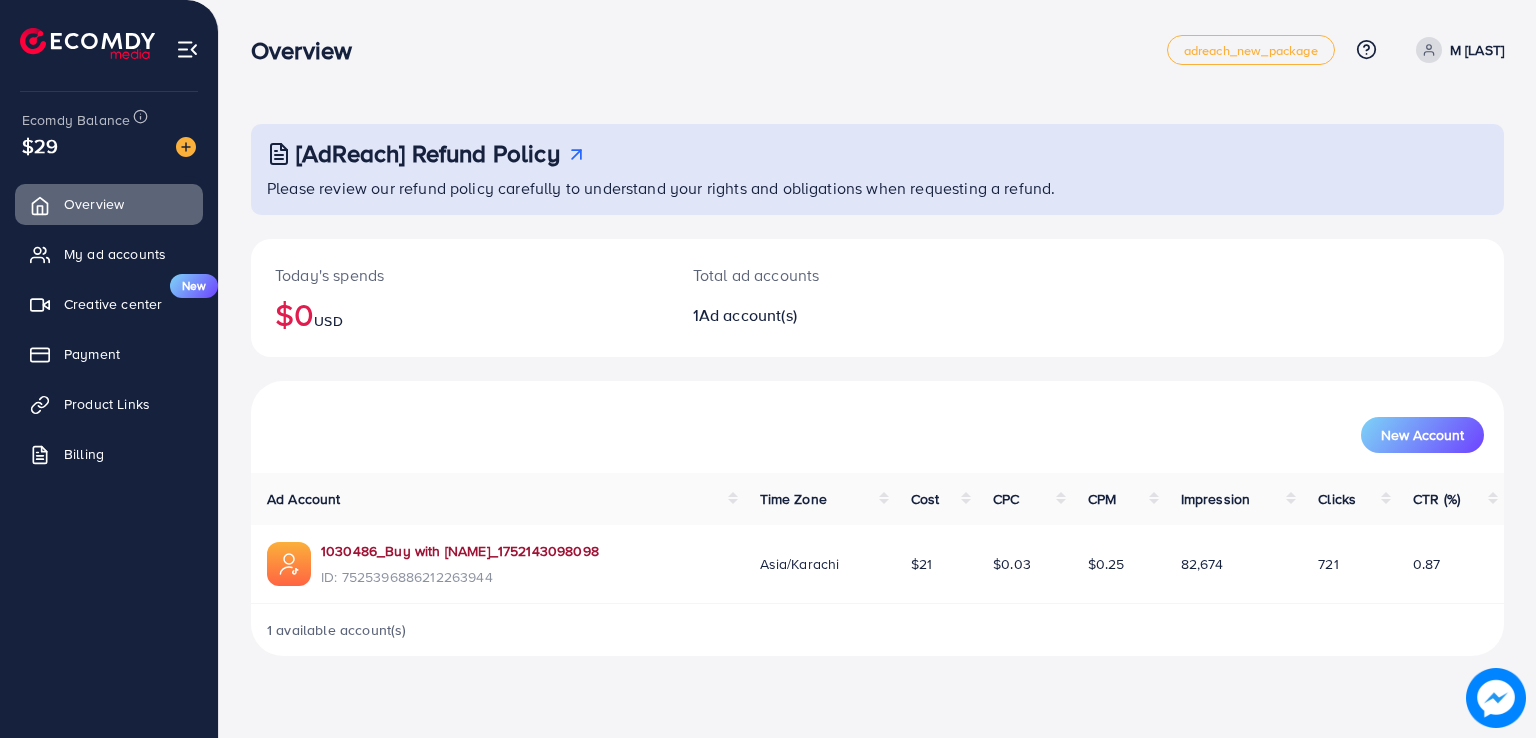click on "[NUMBER]_[NAME]_[NUMBER]" at bounding box center (460, 551) 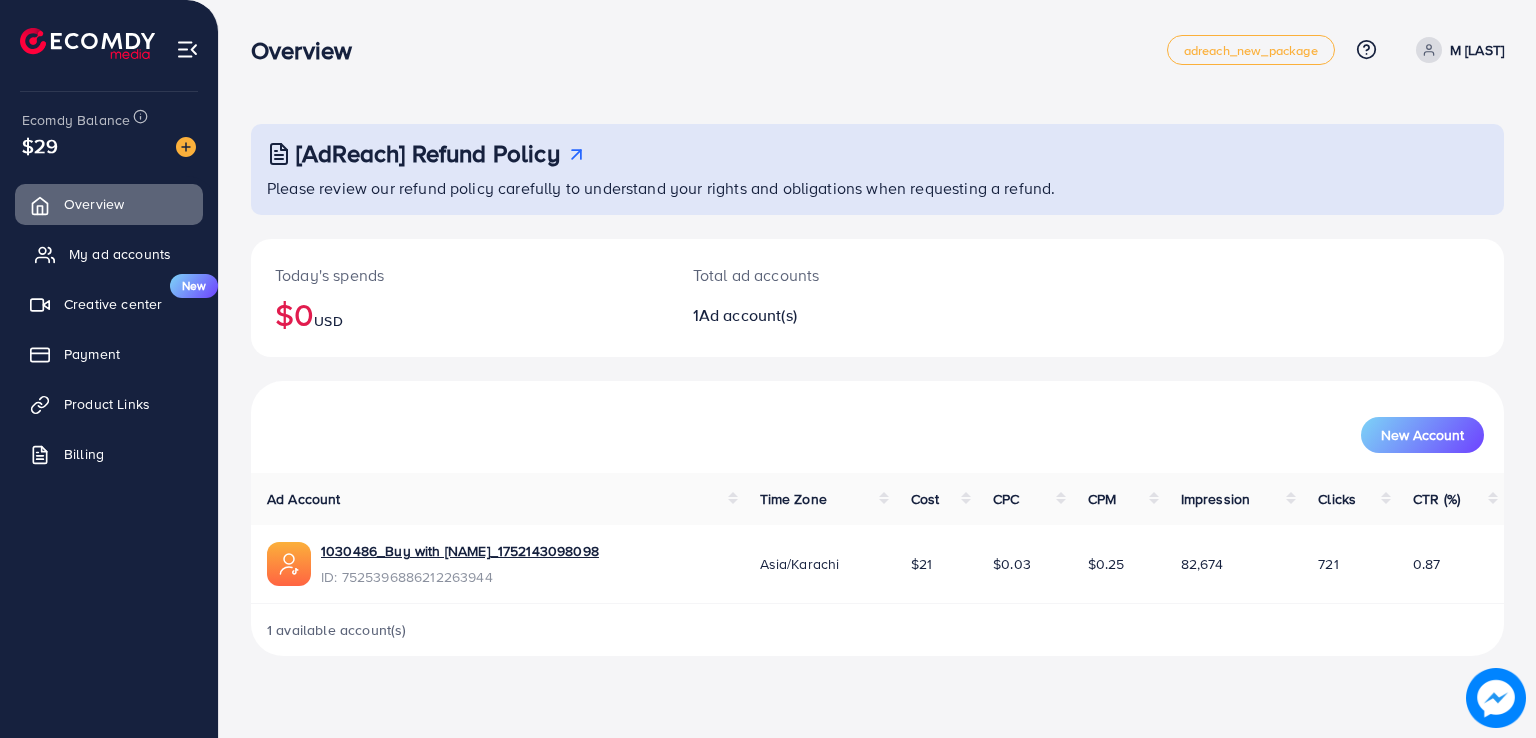 click on "My ad accounts" at bounding box center (120, 254) 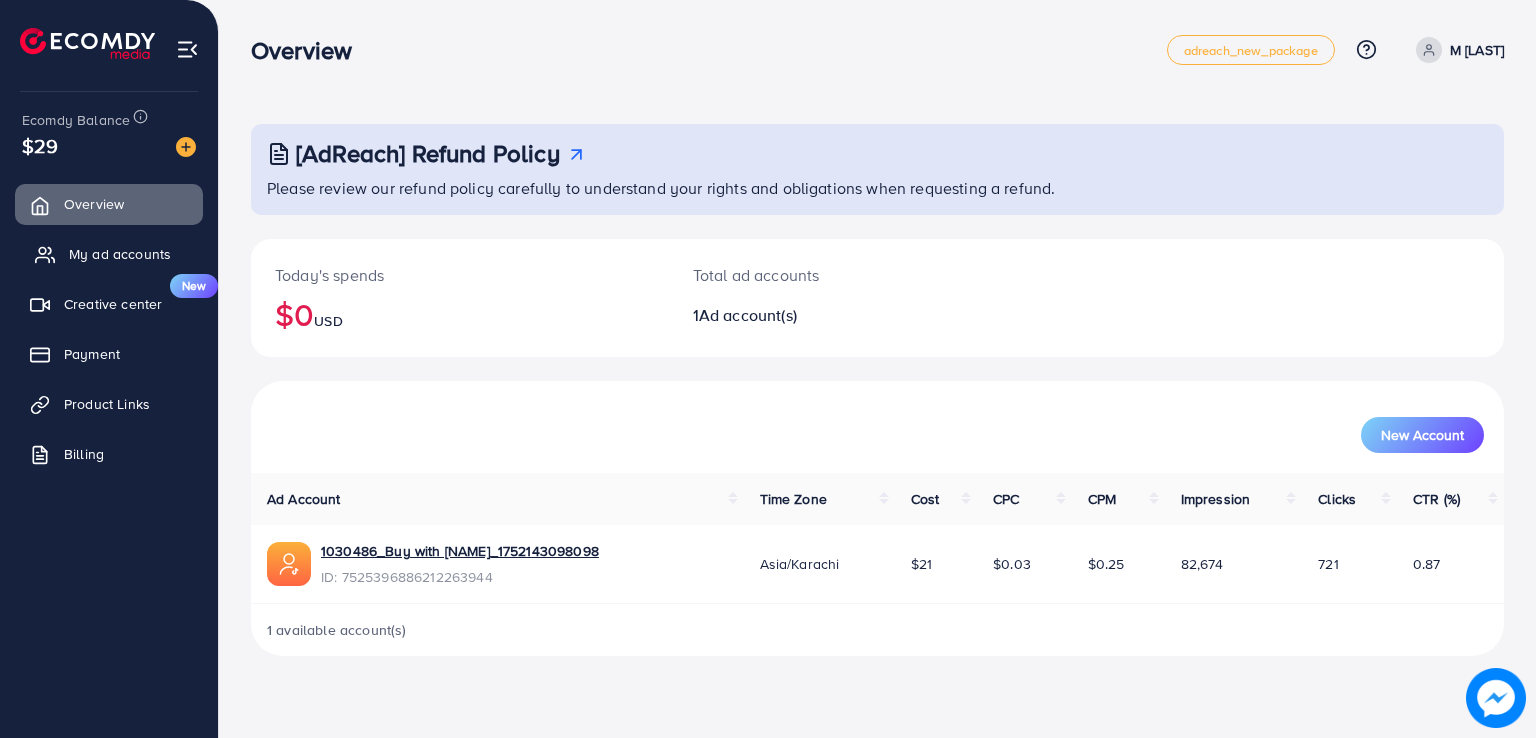 click on "My ad accounts" at bounding box center [120, 254] 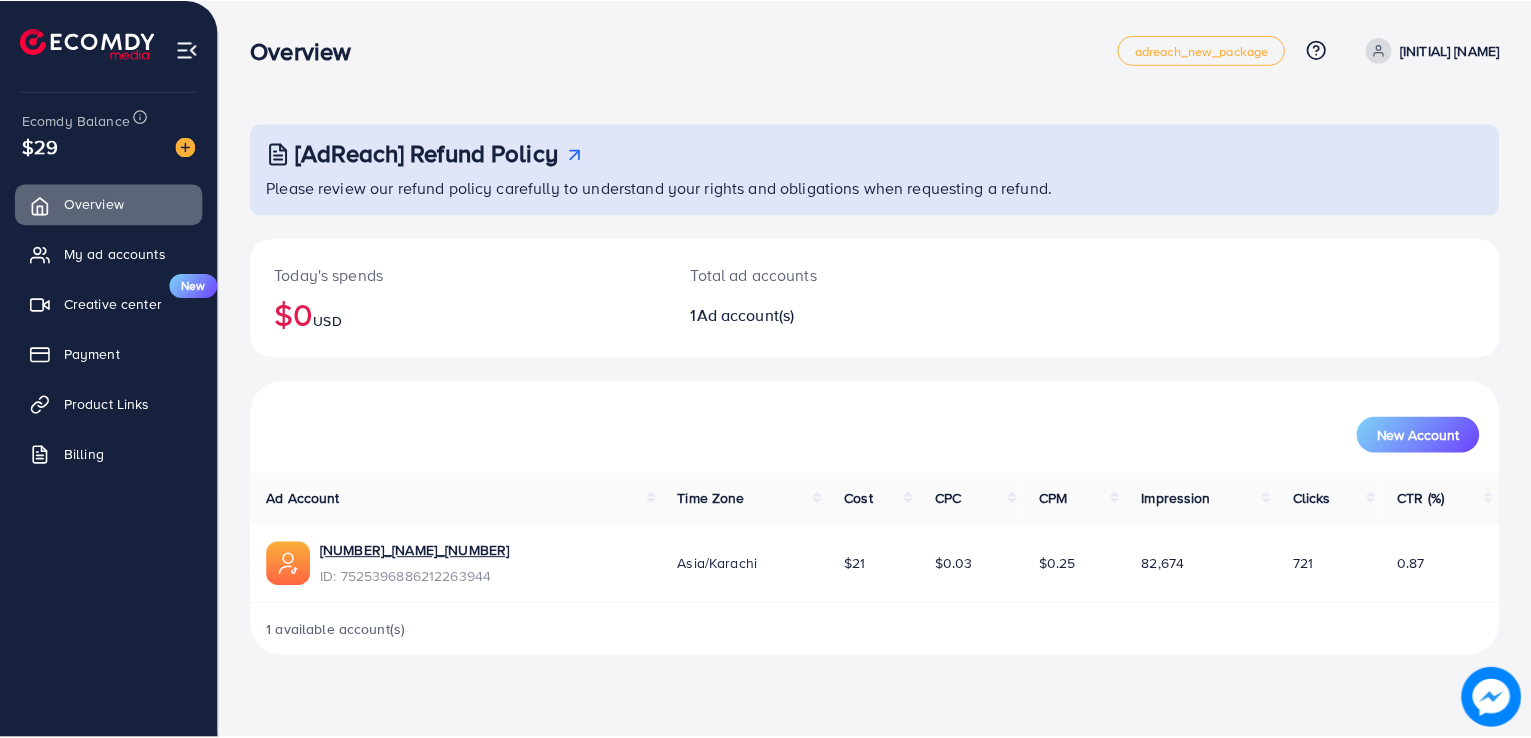 scroll, scrollTop: 0, scrollLeft: 0, axis: both 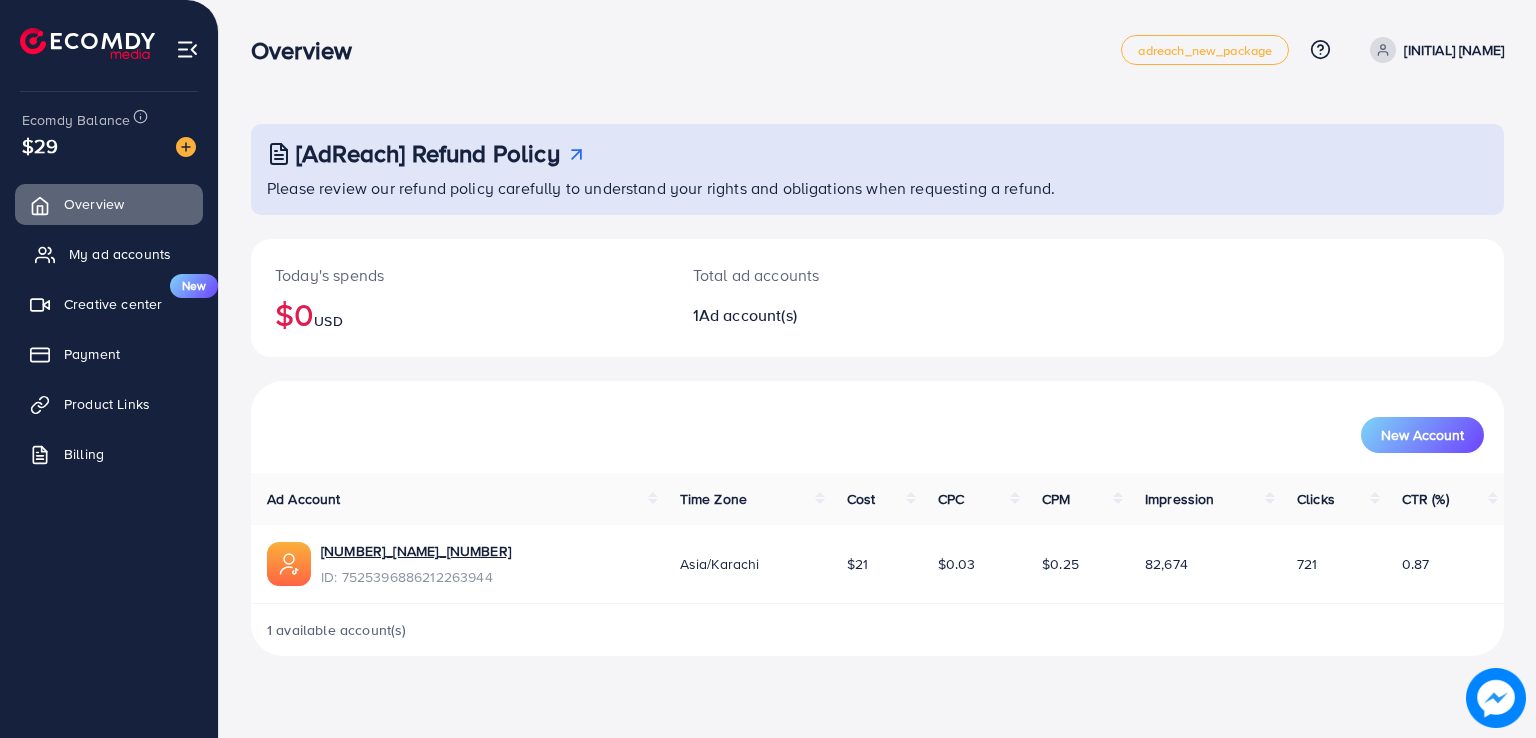 click on "My ad accounts" at bounding box center (120, 254) 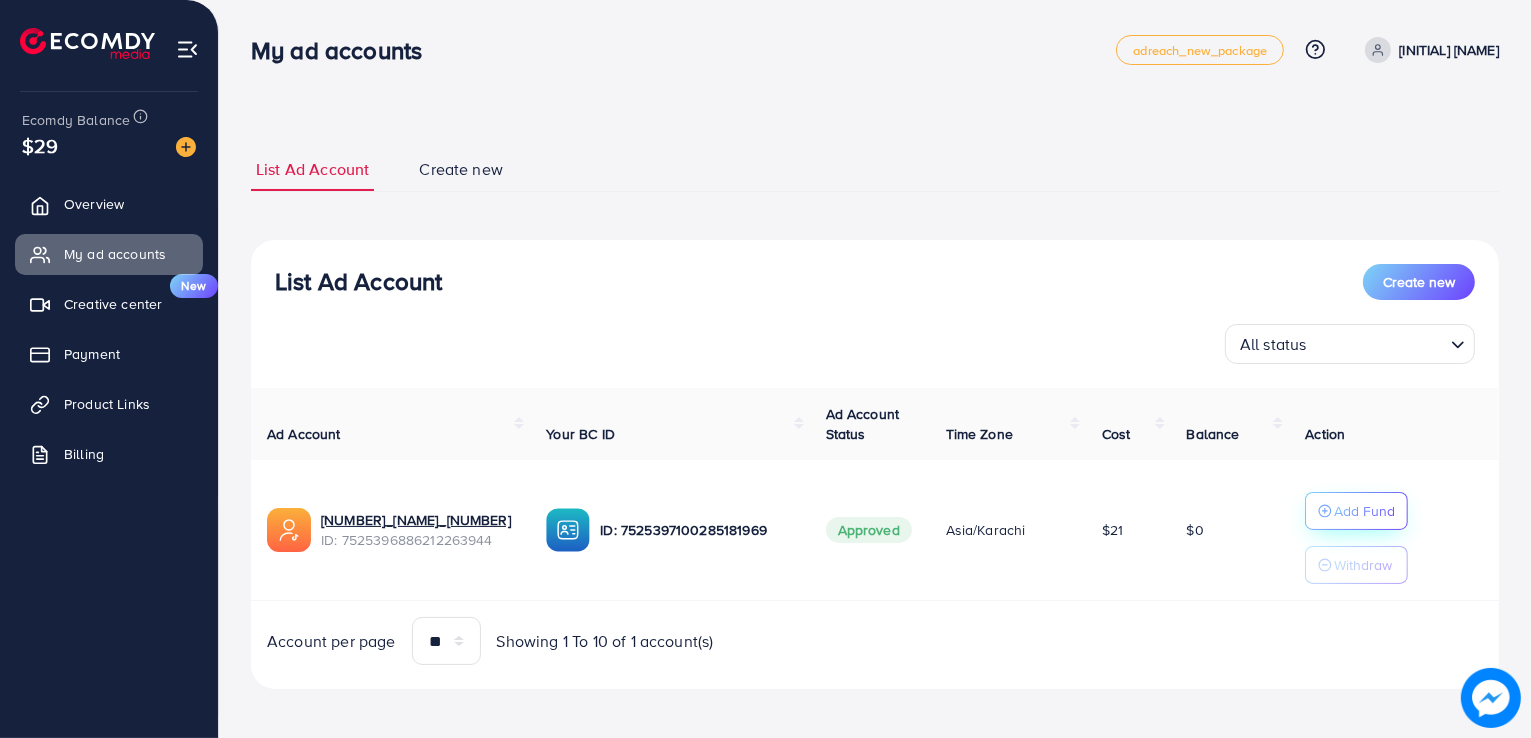 click on "Add Fund" at bounding box center (1364, 511) 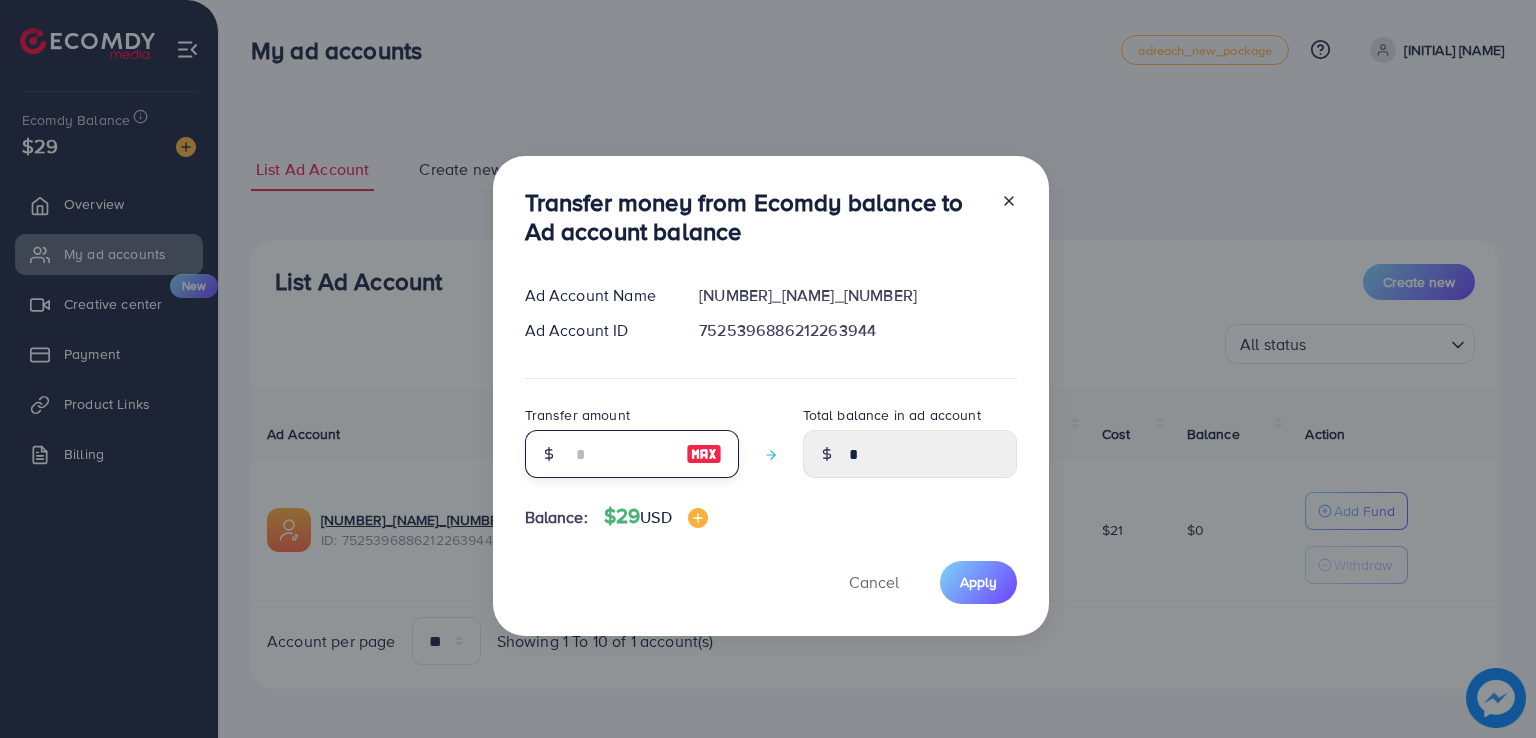 click at bounding box center [621, 454] 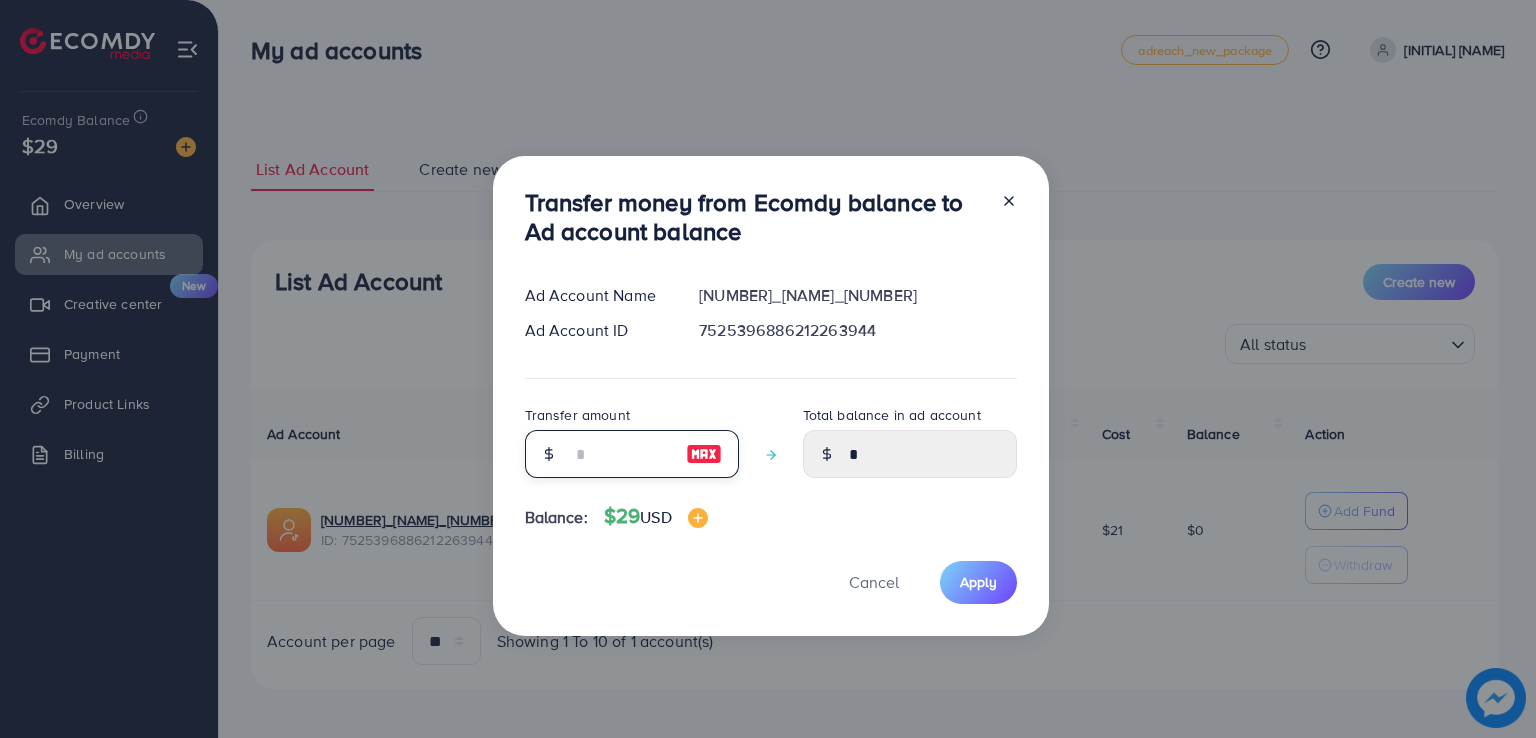 type on "*" 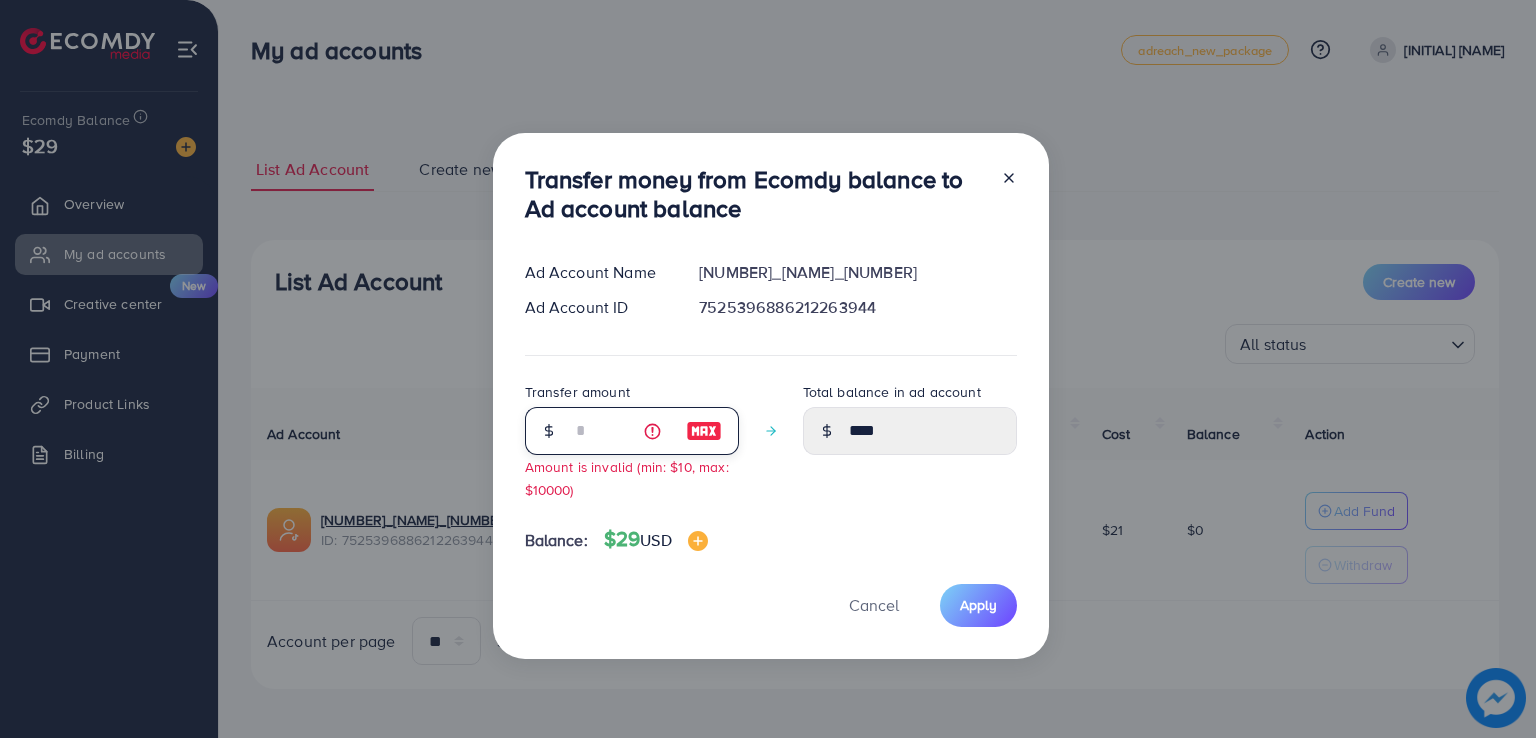 type on "**" 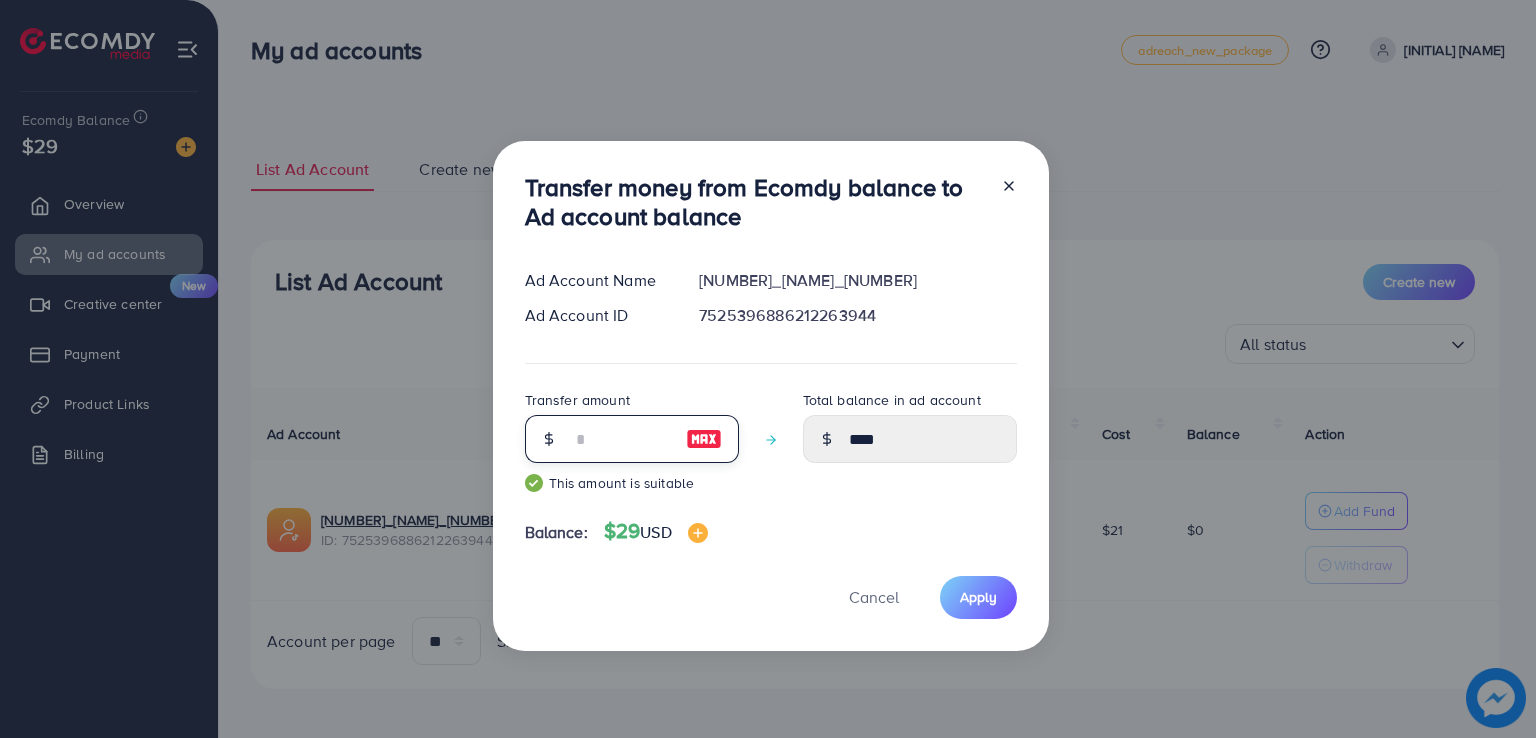 type on "*****" 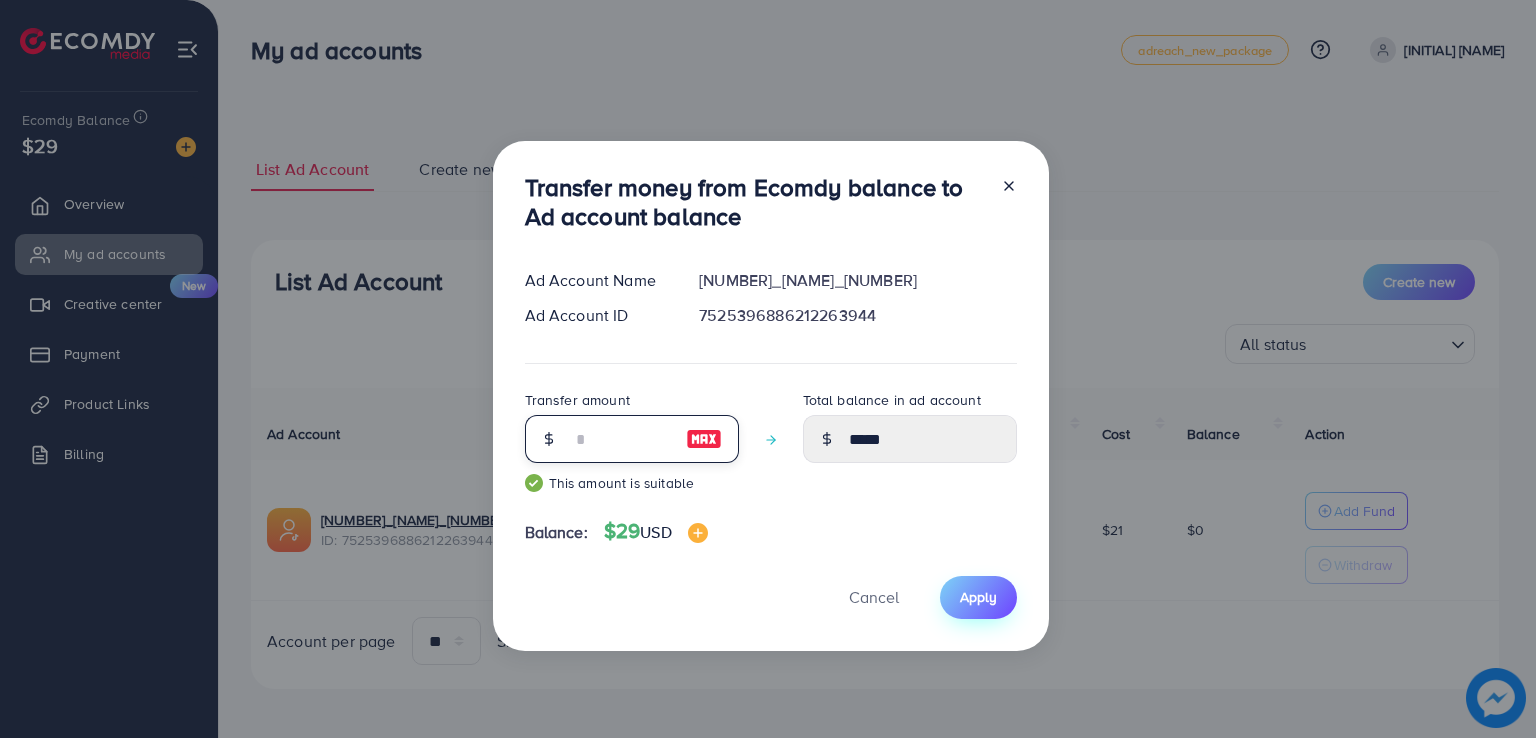 type on "**" 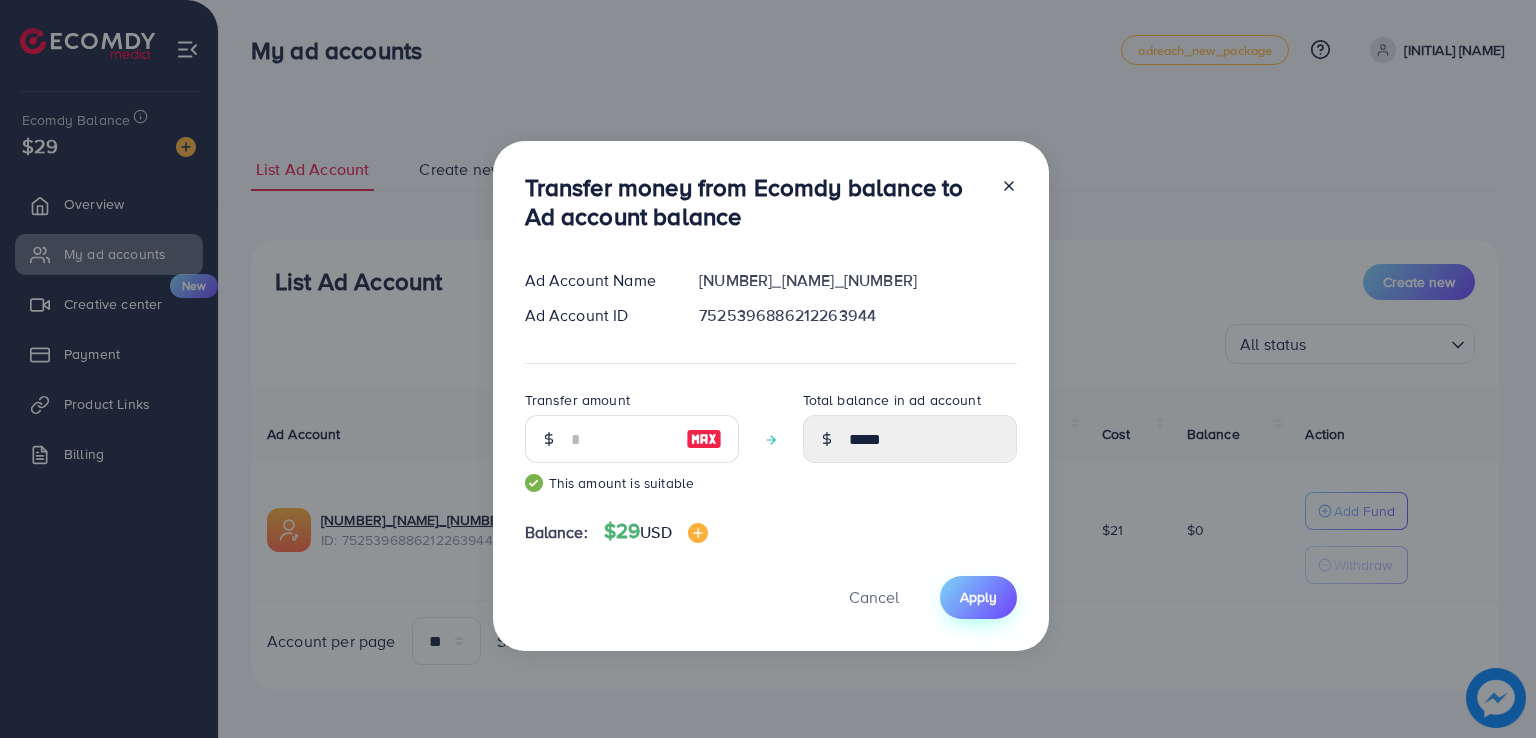 click on "Apply" at bounding box center (978, 597) 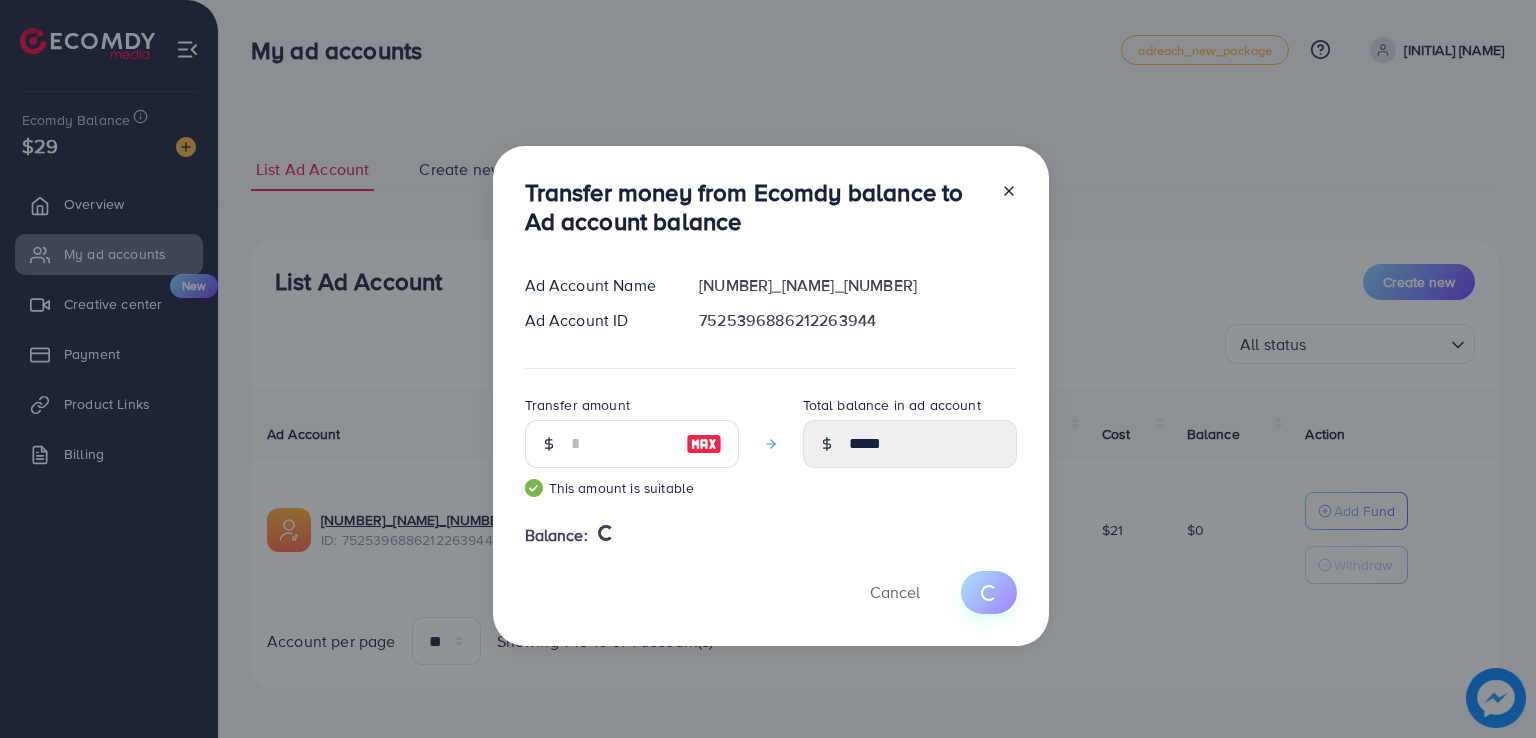 type 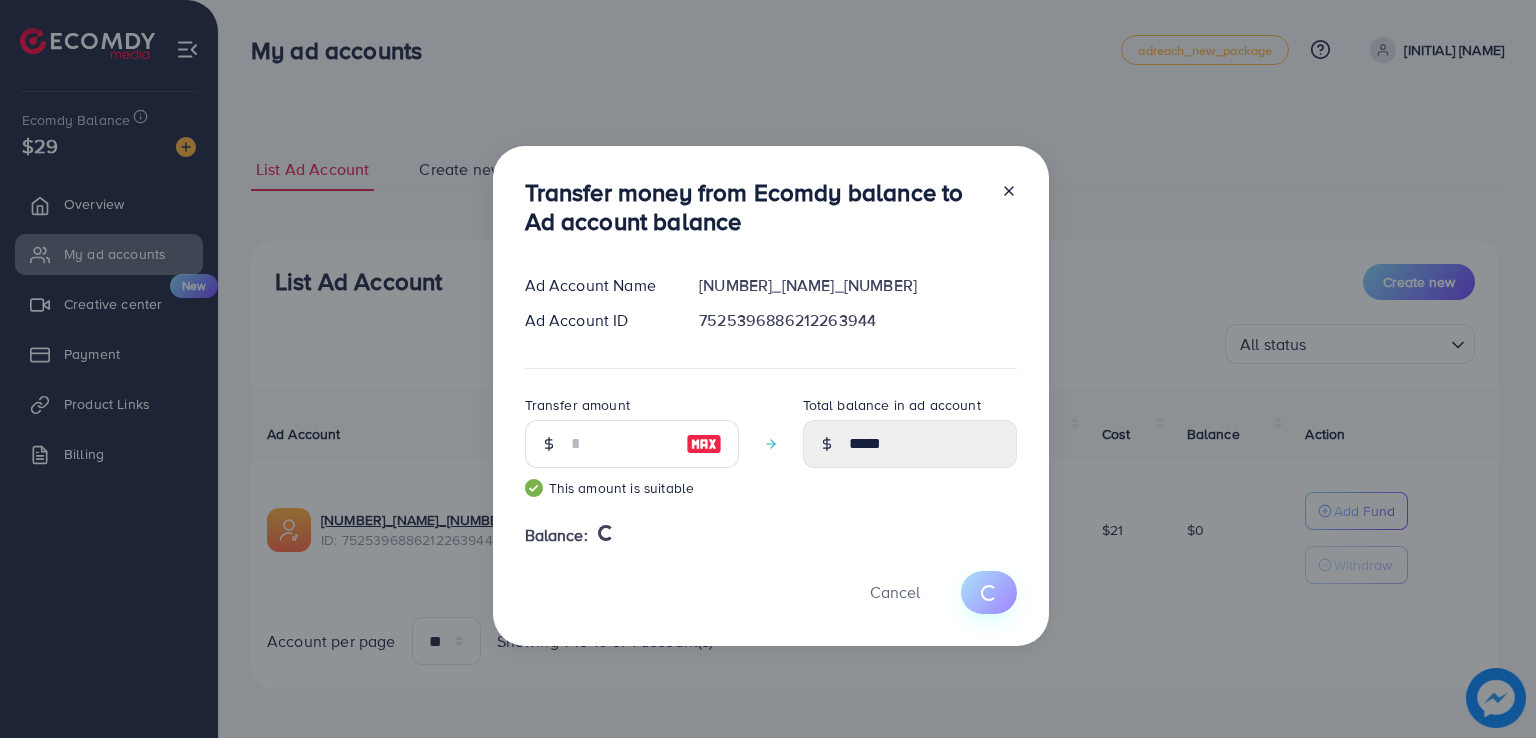 type on "*" 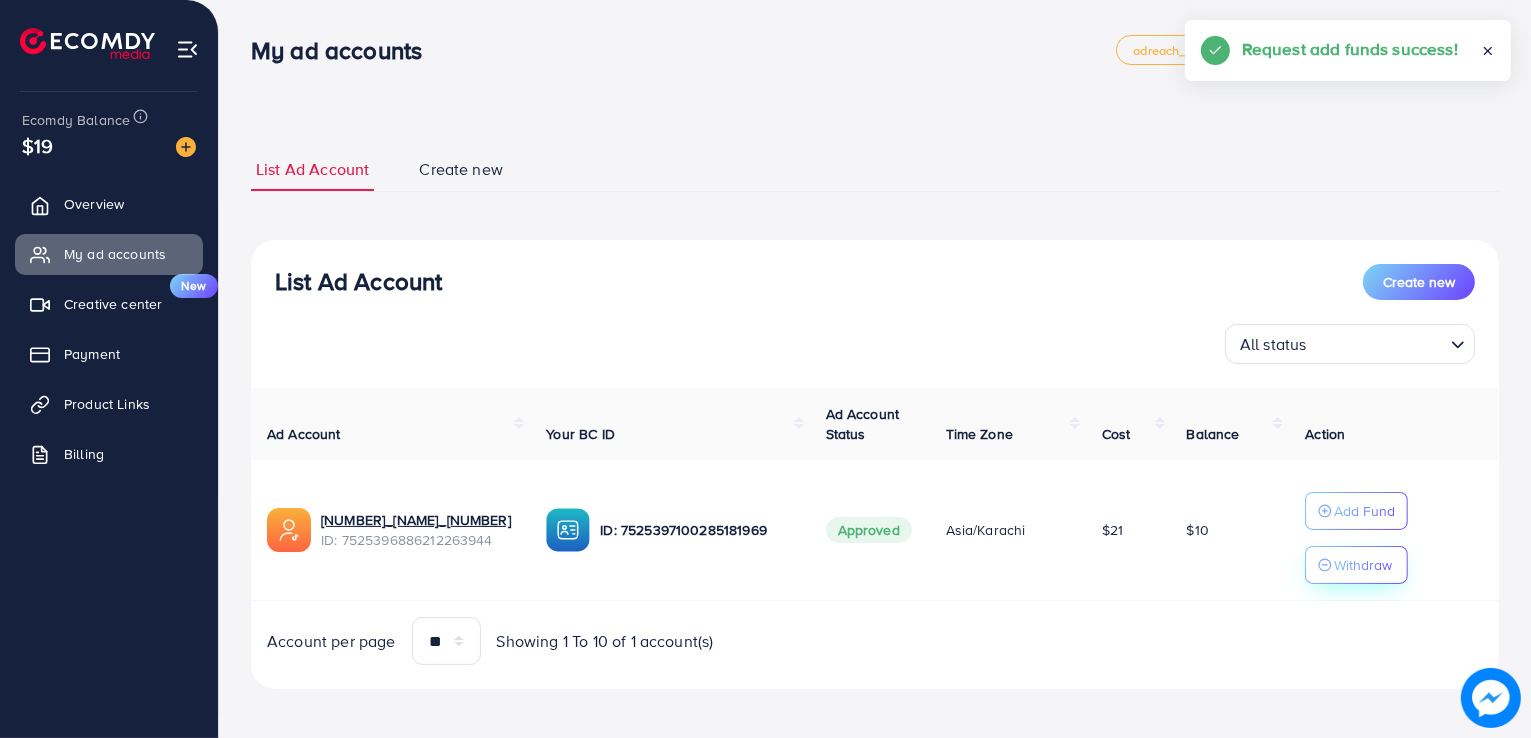 click on "Withdraw" at bounding box center [1363, 565] 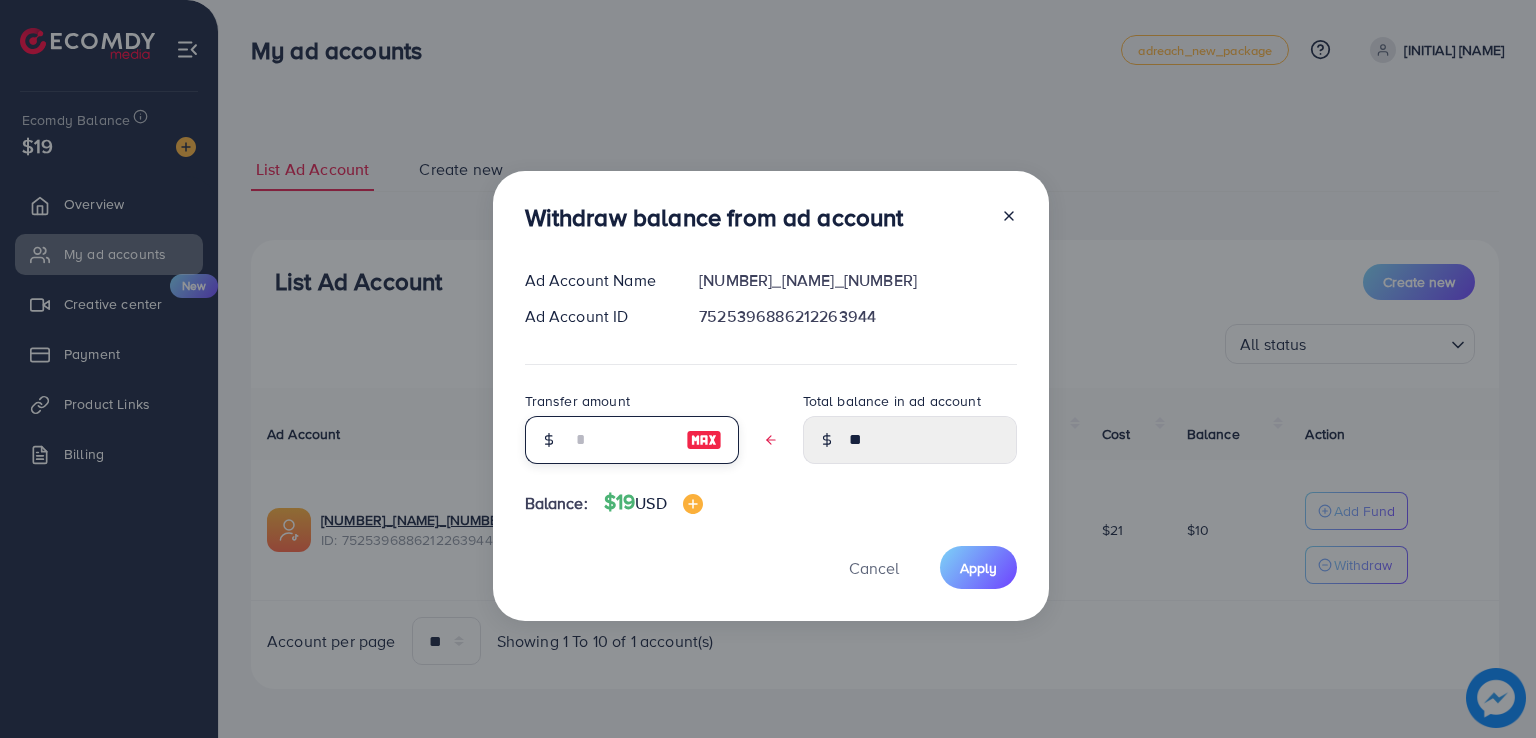 click at bounding box center [621, 440] 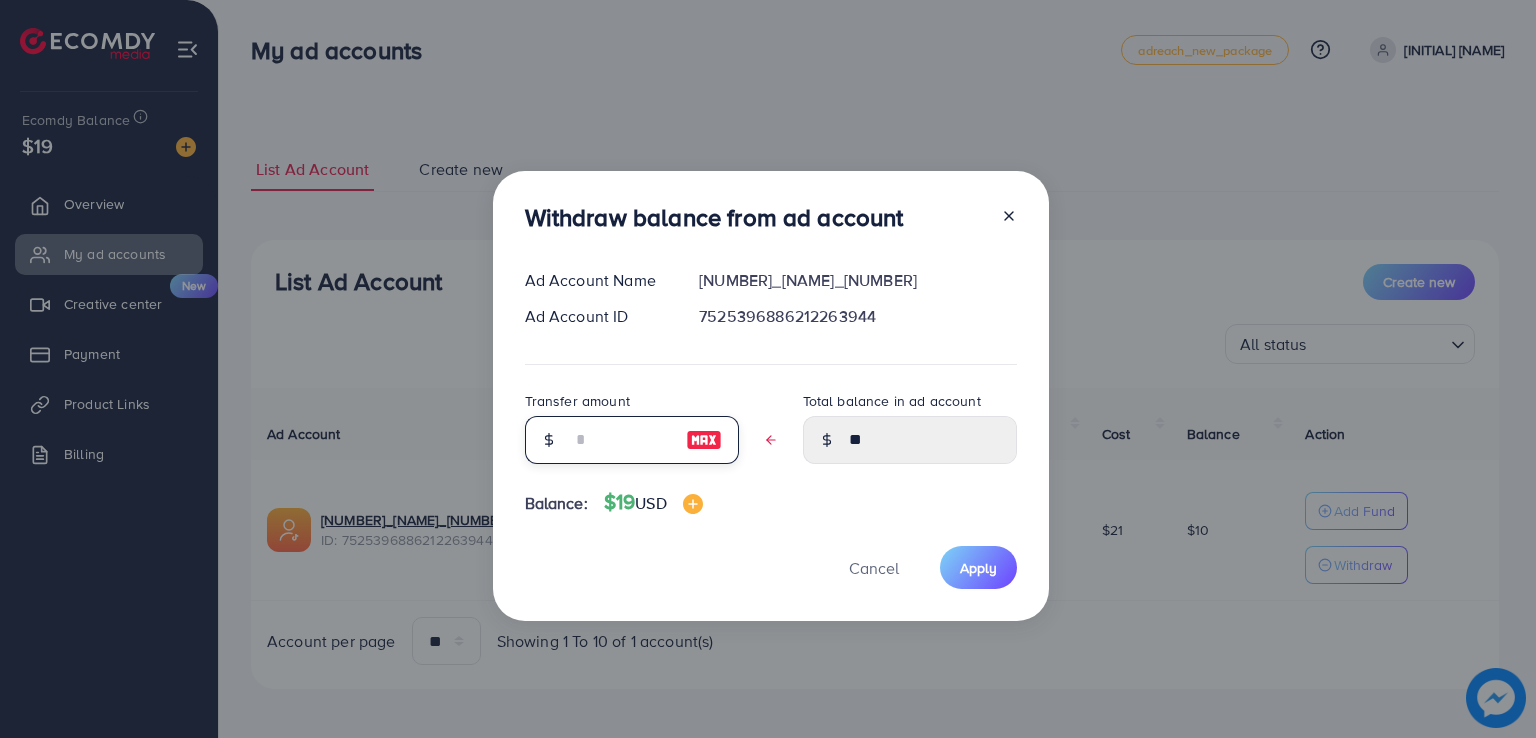 type on "*" 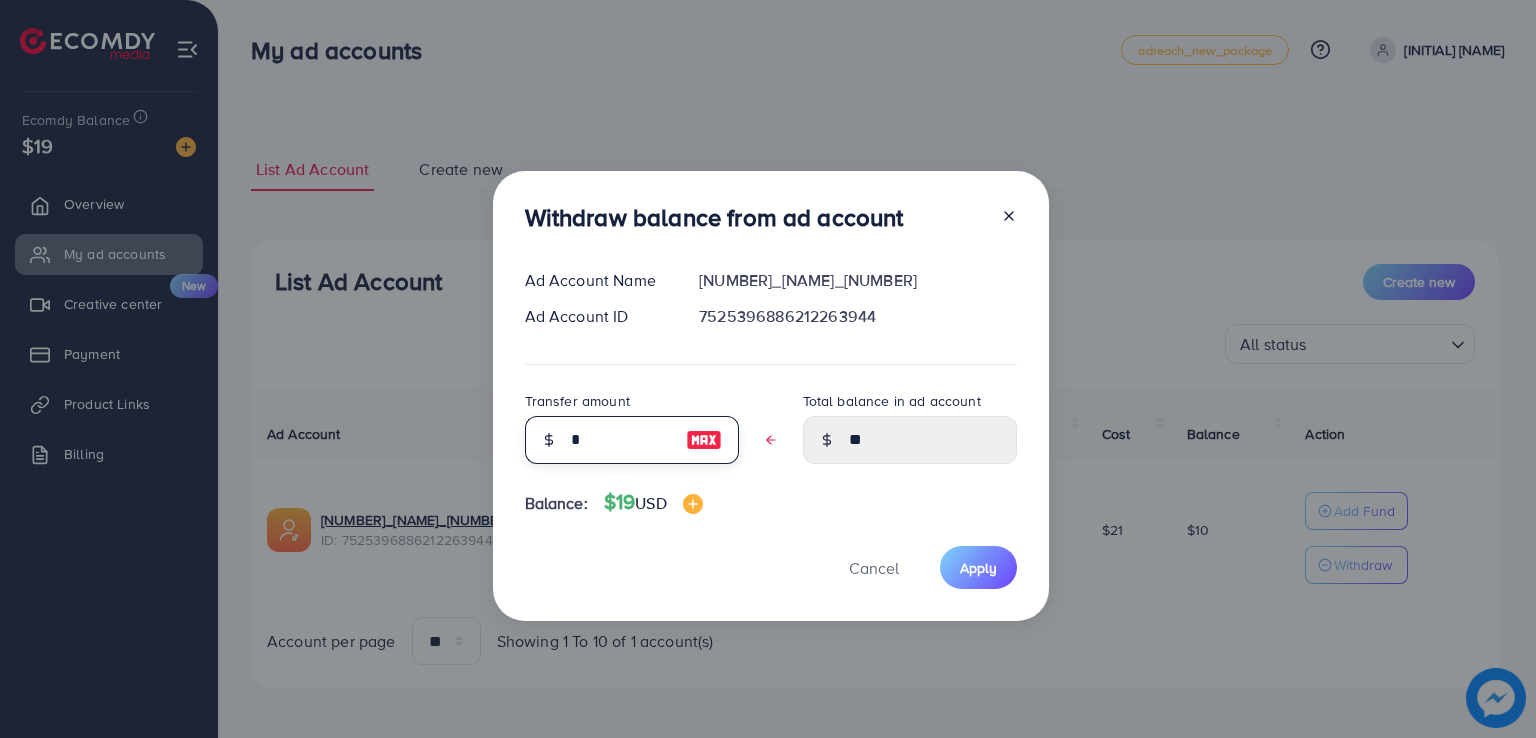 type on "****" 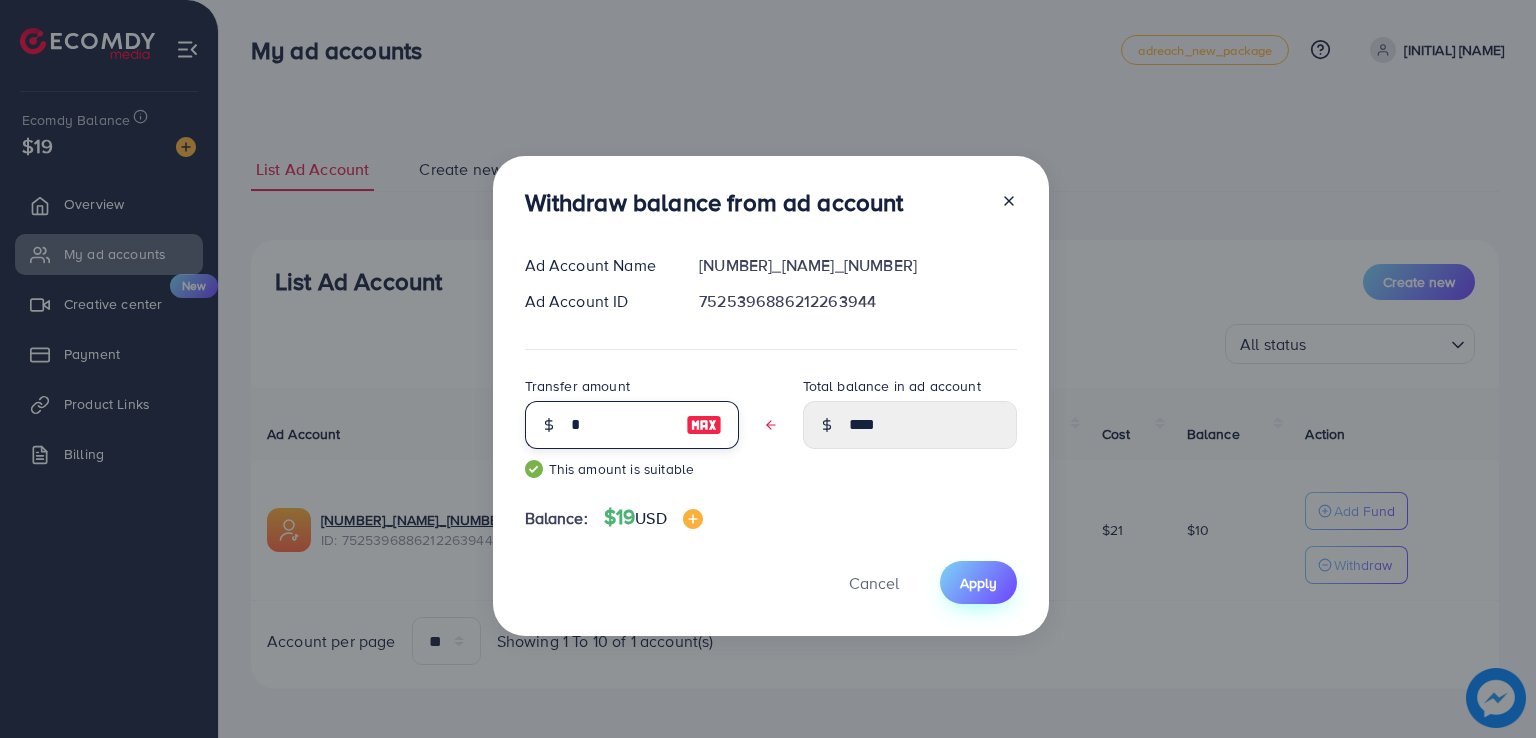 type on "*" 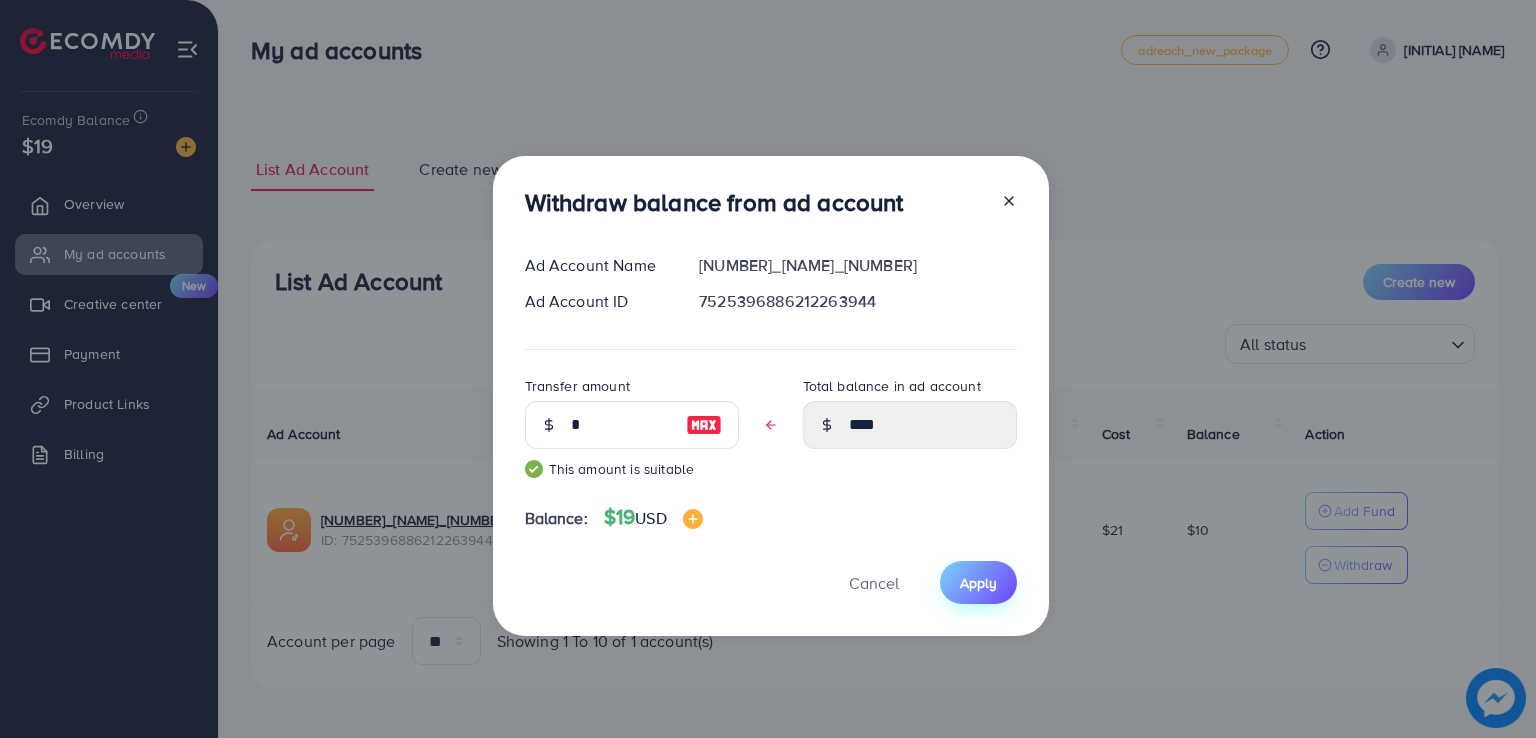 click on "Apply" at bounding box center (978, 583) 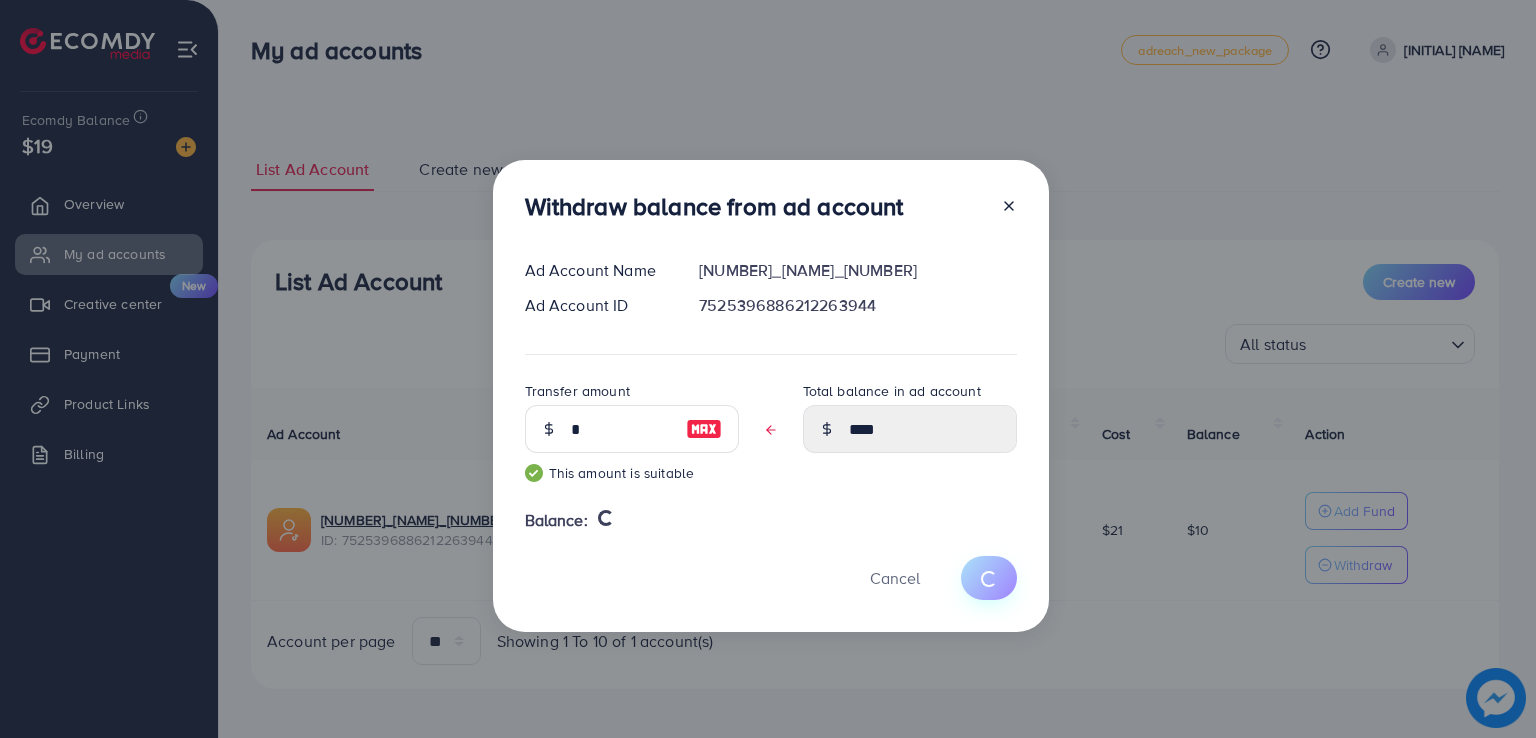 type 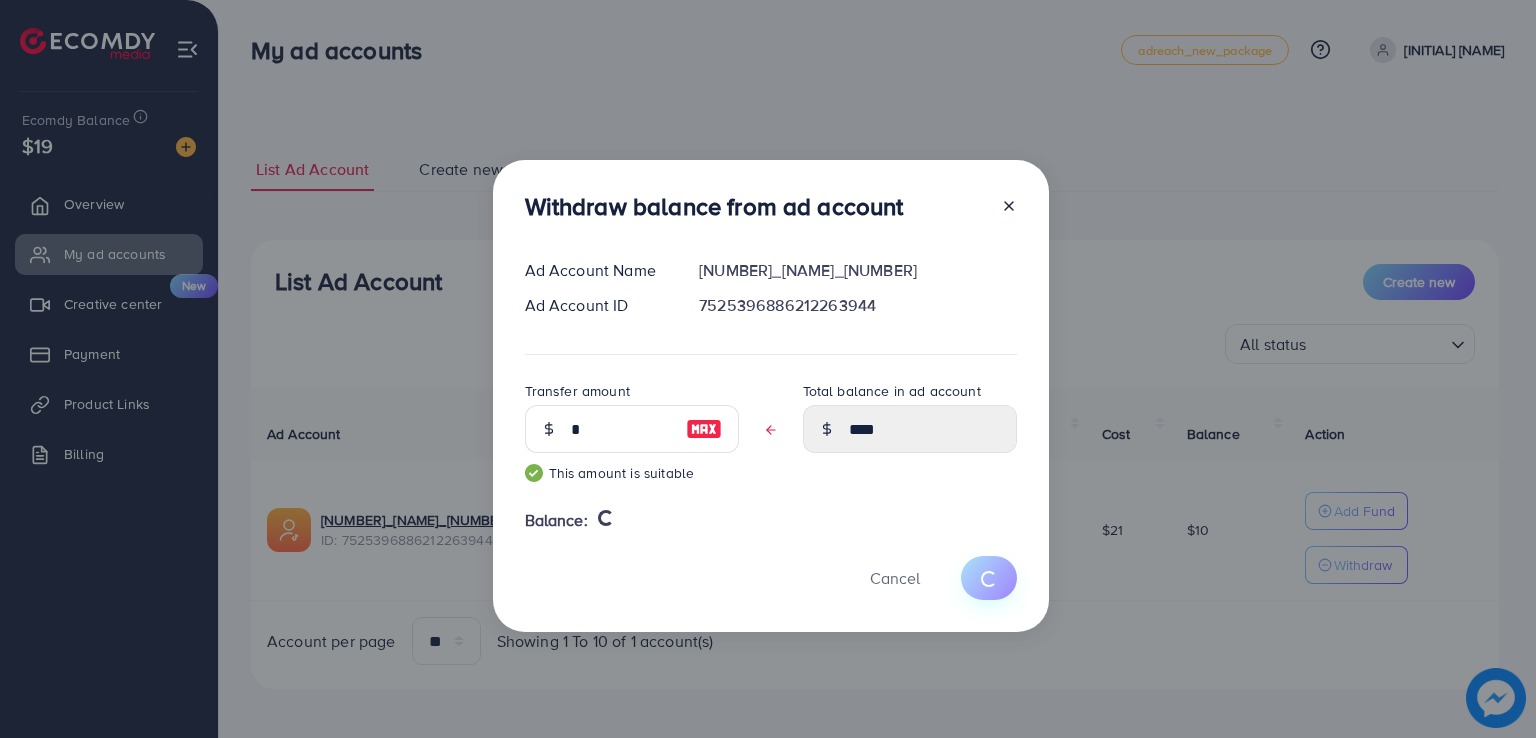 type on "**" 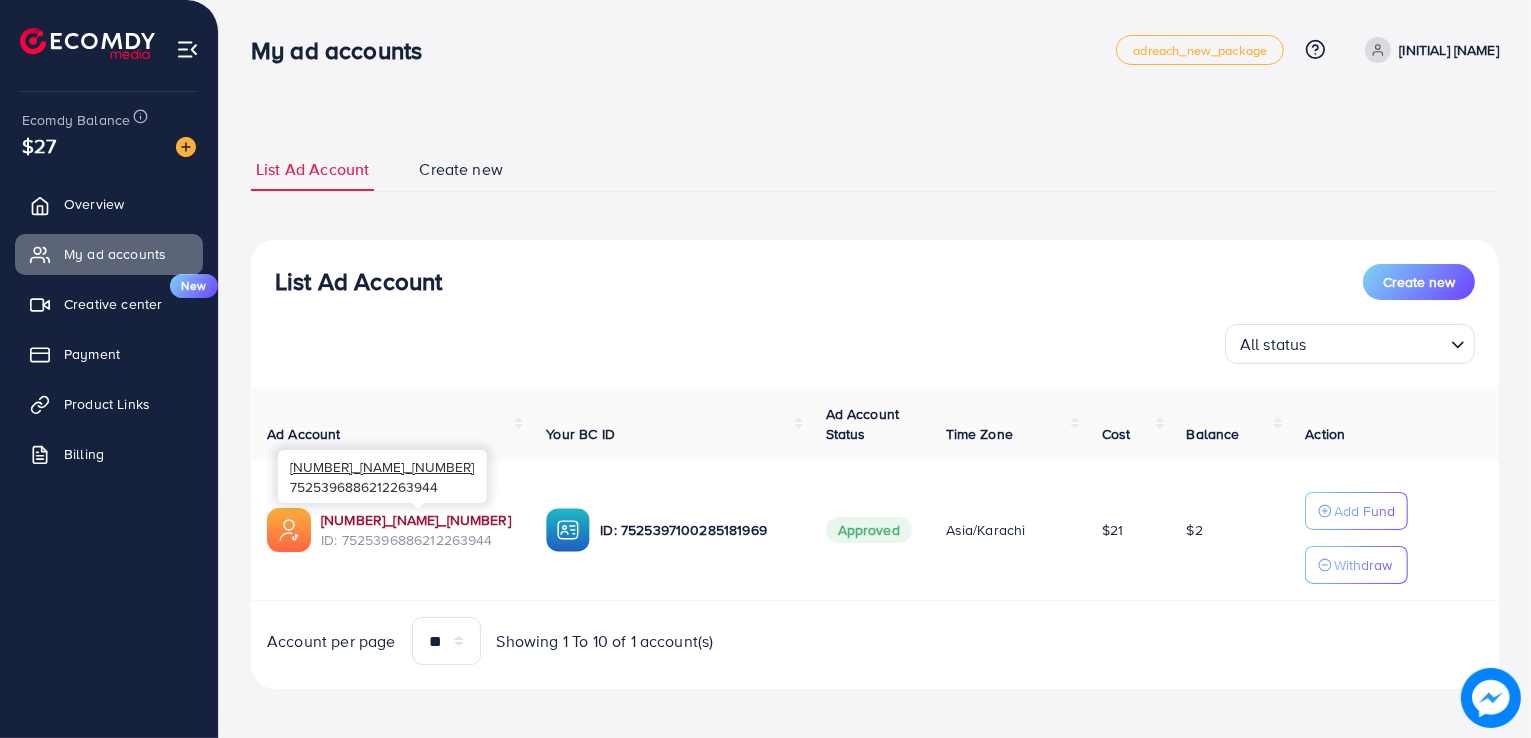 click on "[NUMBER]_[NAME]_[NUMBER]" at bounding box center [417, 520] 